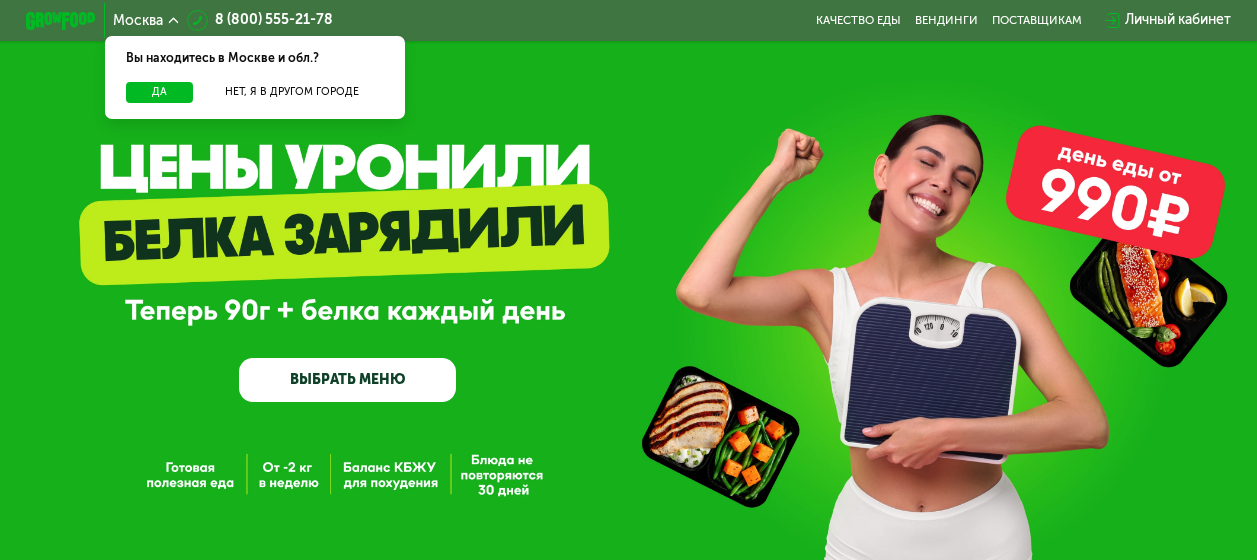 scroll, scrollTop: 0, scrollLeft: 0, axis: both 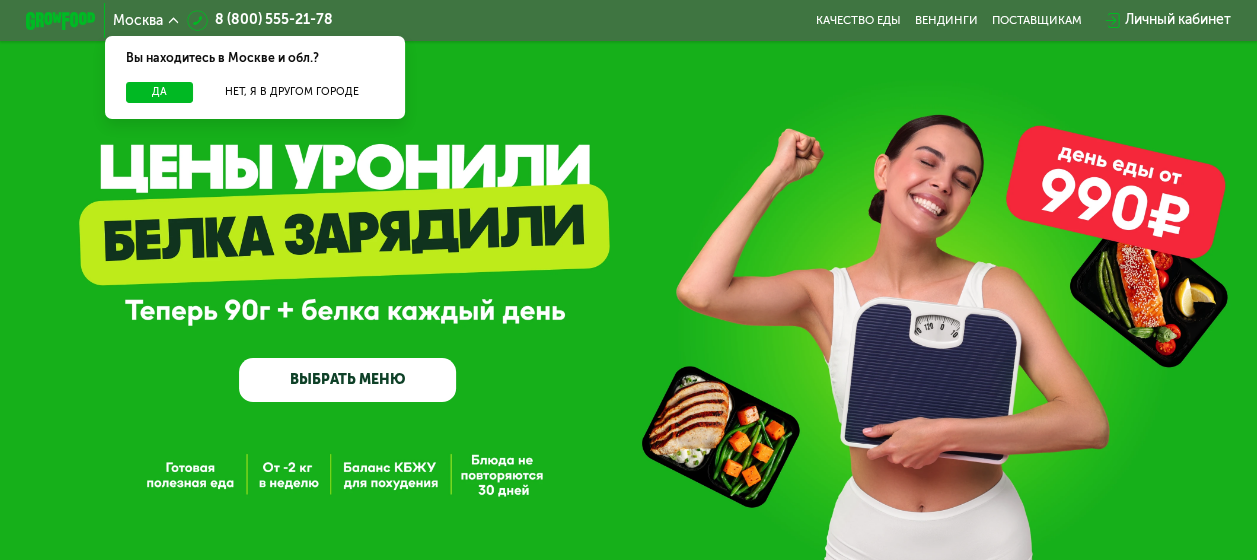 click on "Личный кабинет" at bounding box center [1168, 20] 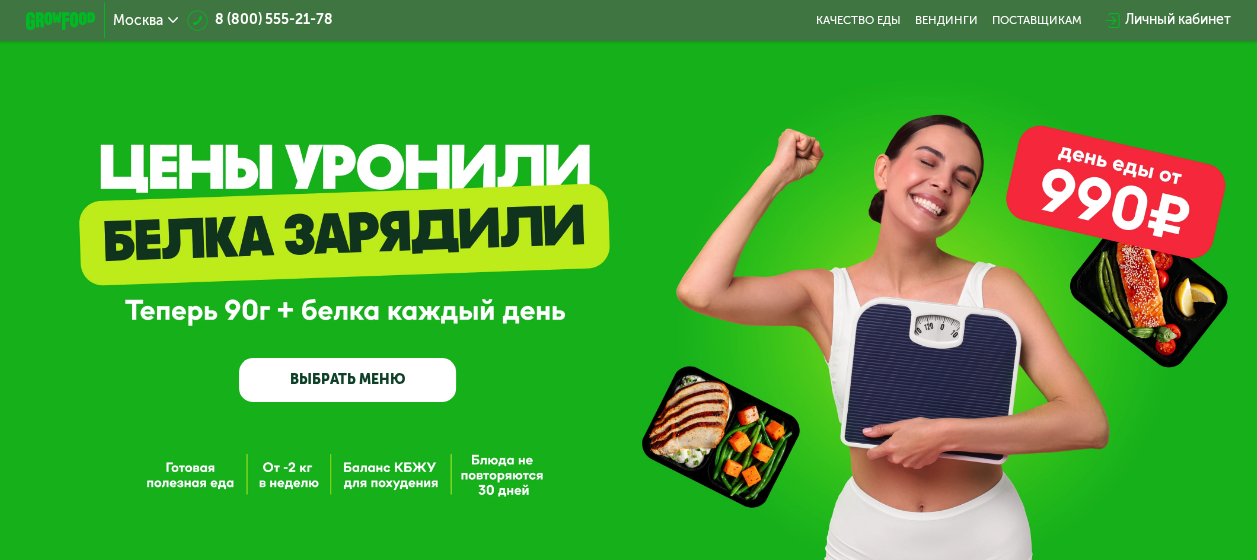 click on "Личный кабинет" at bounding box center [1178, 20] 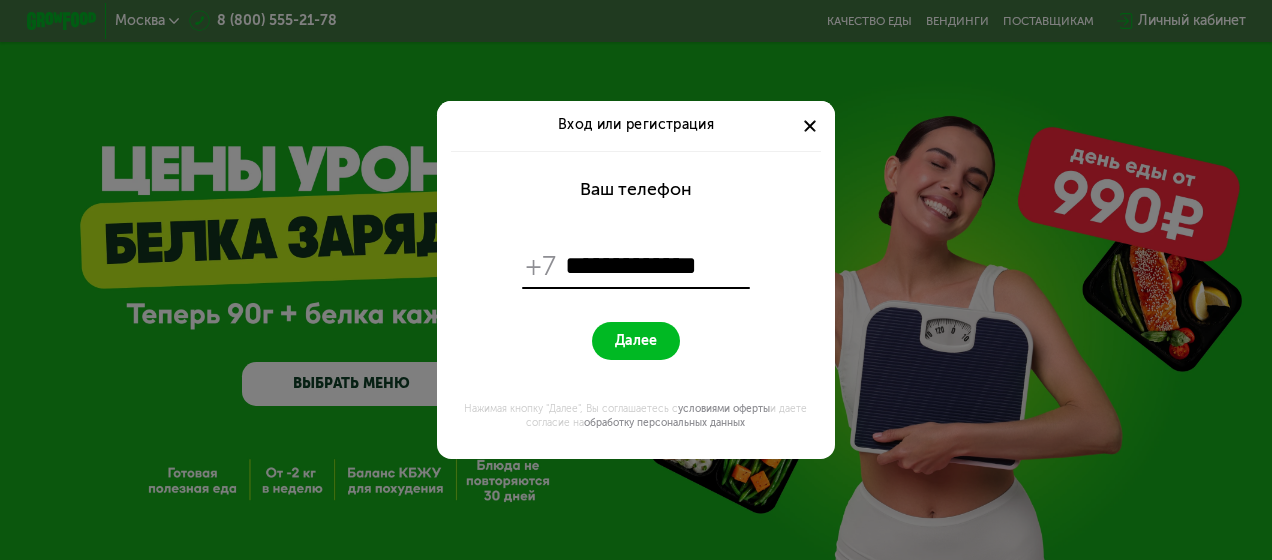 type on "**********" 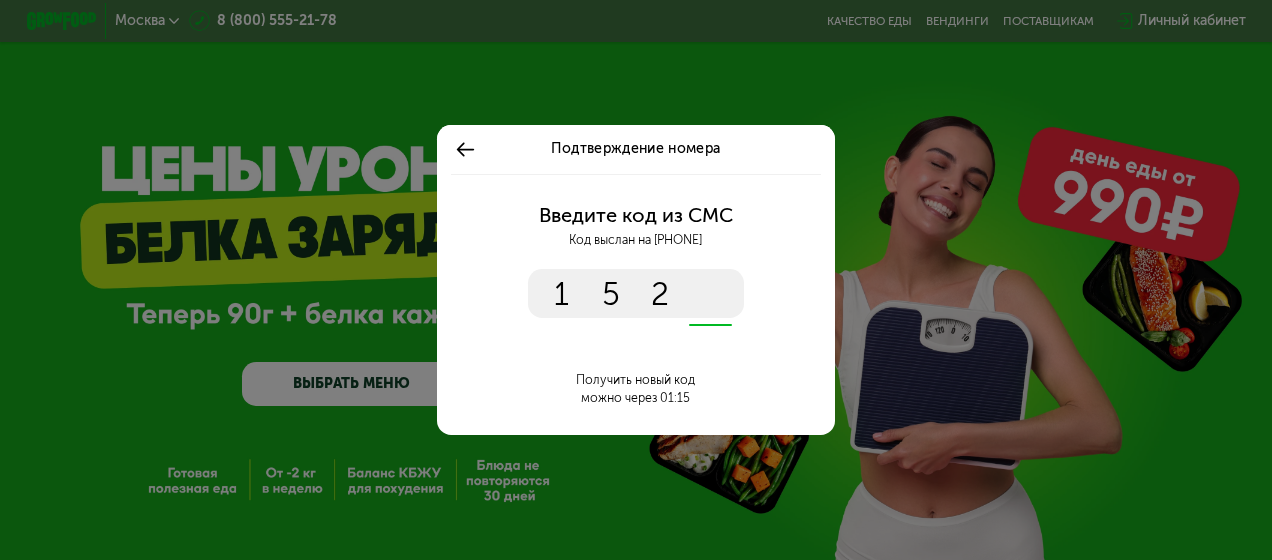 type on "****" 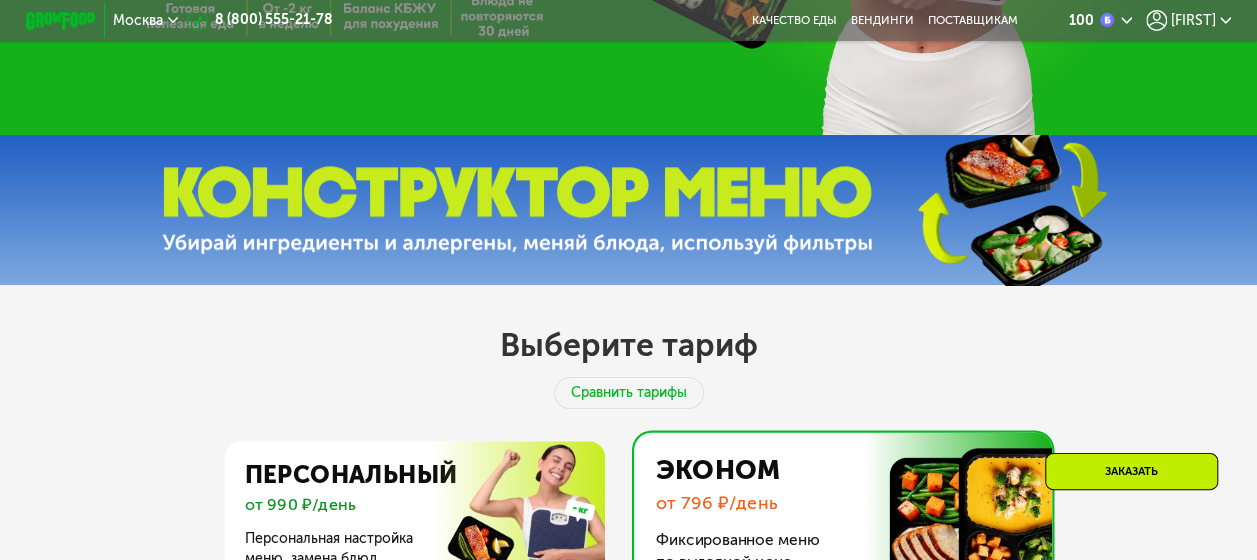 scroll, scrollTop: 500, scrollLeft: 0, axis: vertical 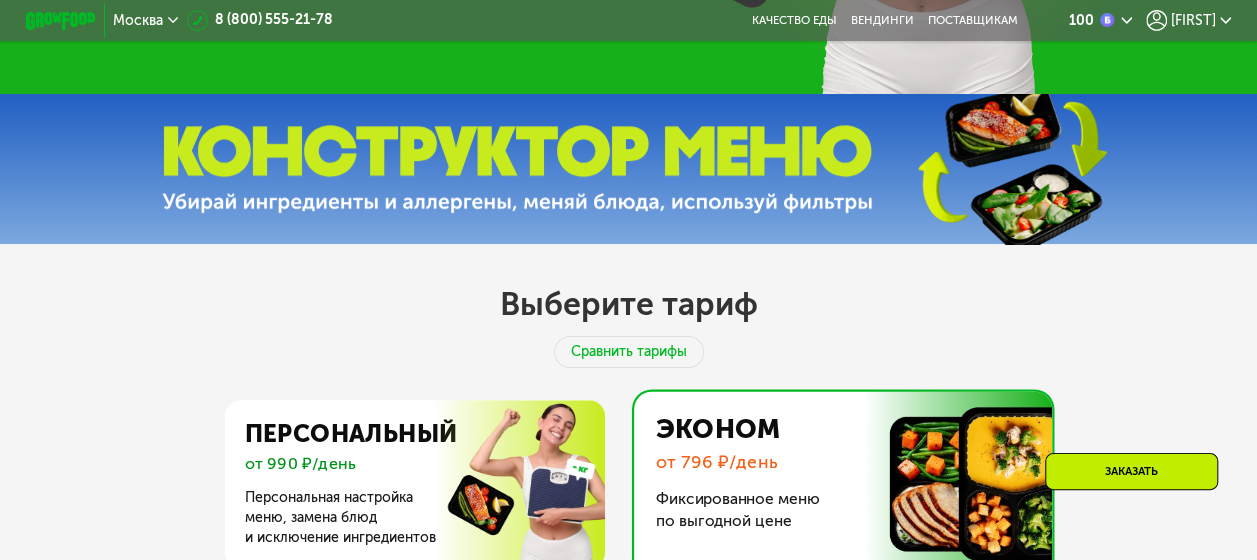click at bounding box center (517, 169) 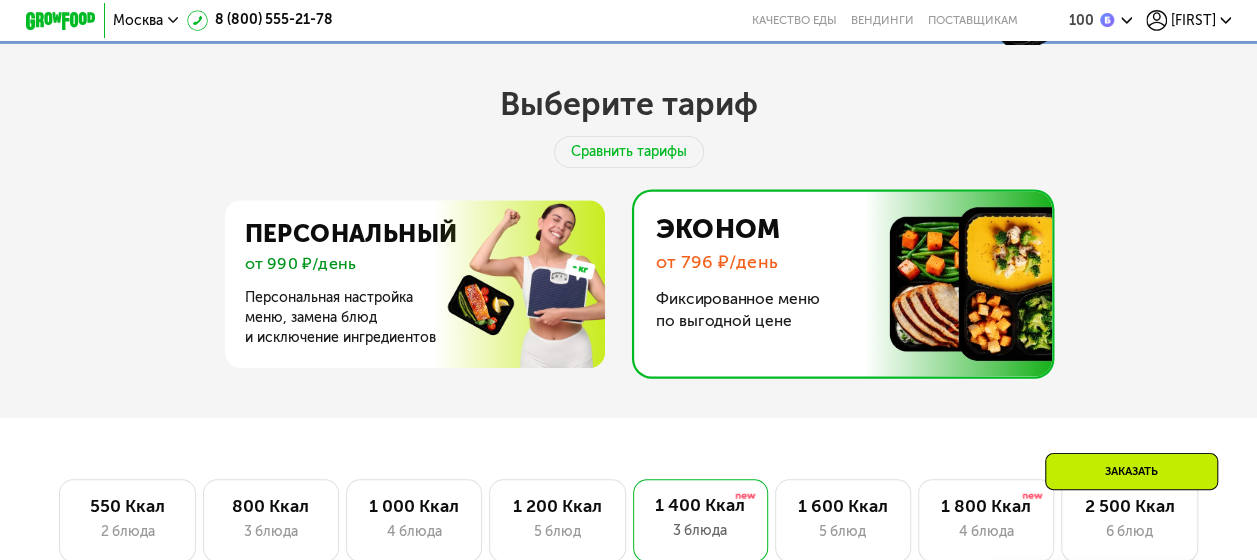scroll, scrollTop: 800, scrollLeft: 0, axis: vertical 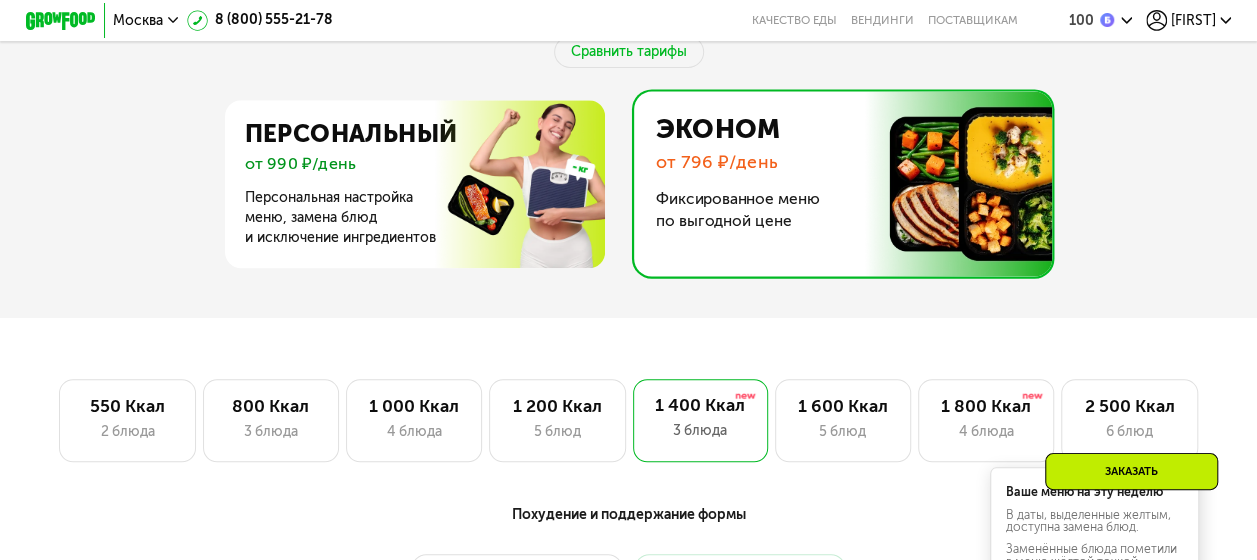 click on "550 Ккал 2 блюда 800 Ккал 3 блюда 1 000 Ккал 4 блюда 1 200 Ккал 5 блюд 1 400 Ккал 3 блюда 1 600 Ккал 5 блюд 1 800 Ккал 4 блюда 2 500 Ккал 6 блюд Похудение и поддержание формы Доставка: 8 авг, пт Настроить меню  пт 08.08 сб 09.08 вс 10.08 пн 11.08 вт 12.08 ср 13.08 Ваше меню на эту неделю В даты, выделенные желтым, доступна замена блюд. Заменённые блюда пометили в меню жёлтой точкой.  Понятно  Завтрак Сэндвич с курицей и перцем 383 Ккал, 194 гр Обед Курица в кокосовом соусе 522 Ккал, 350 гр Ужин Курица и перловка с паприкой 504 Ккал, 332 гр  Всего в пятницу 1409 Ккал 86  Белки  63  Жиры  125  Углеводы  Завтрак 389 Ккал, 280 гр 1400" 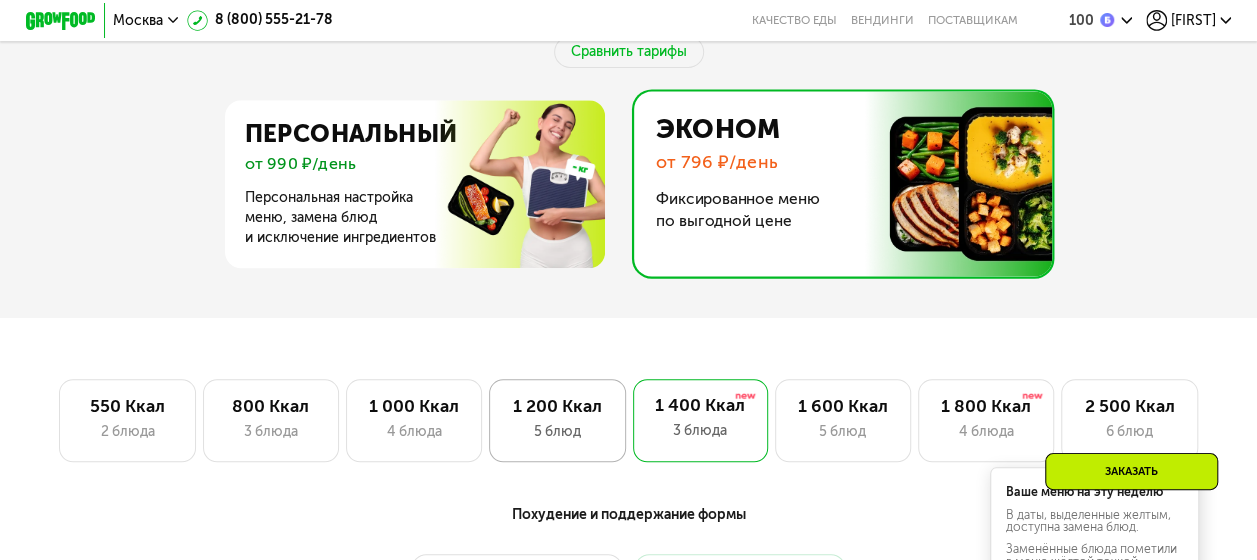 click on "5 блюд" at bounding box center (557, 432) 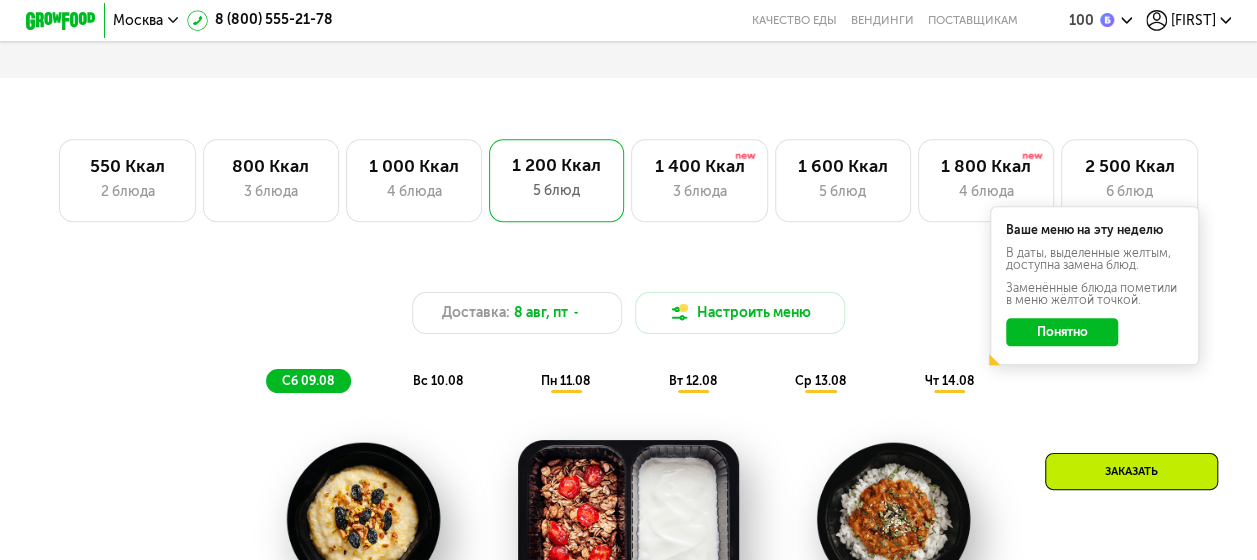 scroll, scrollTop: 900, scrollLeft: 0, axis: vertical 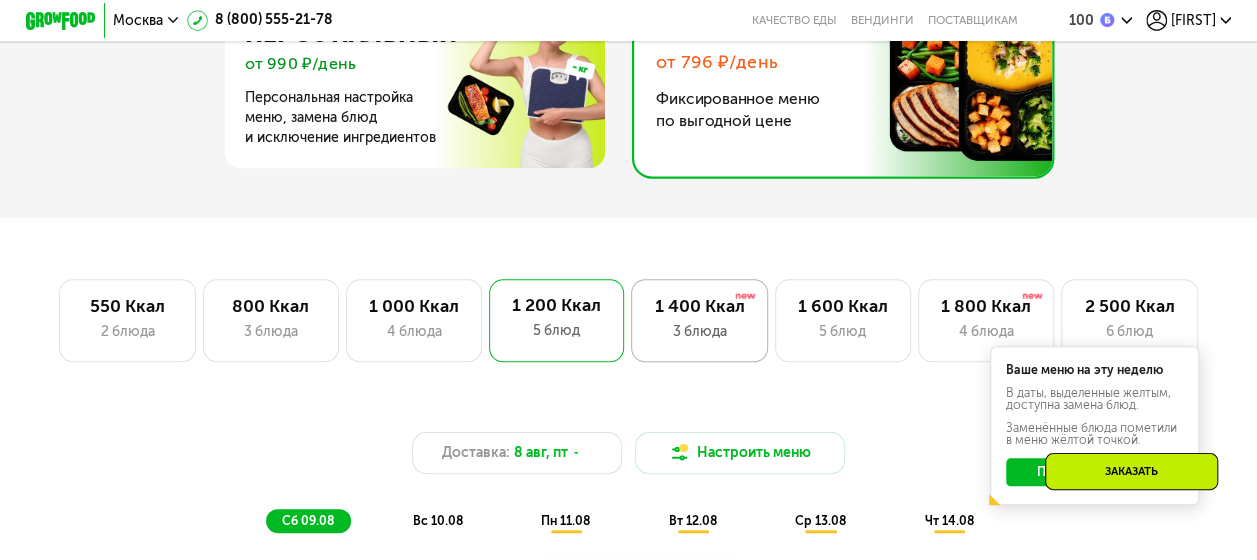 click on "1 400 Ккал" at bounding box center [699, 307] 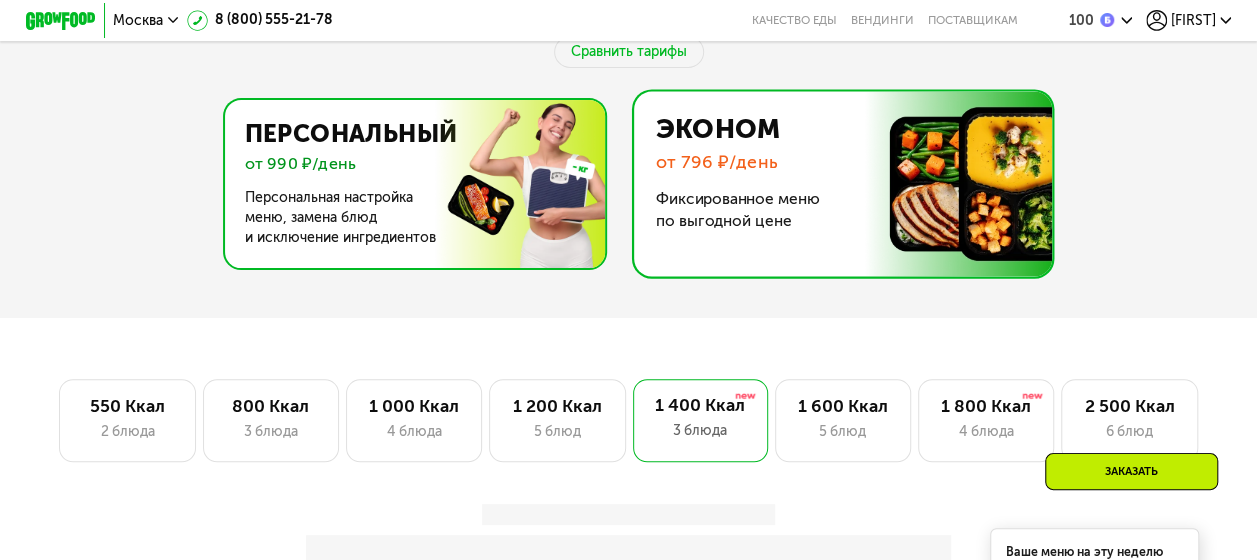 click at bounding box center [409, 184] 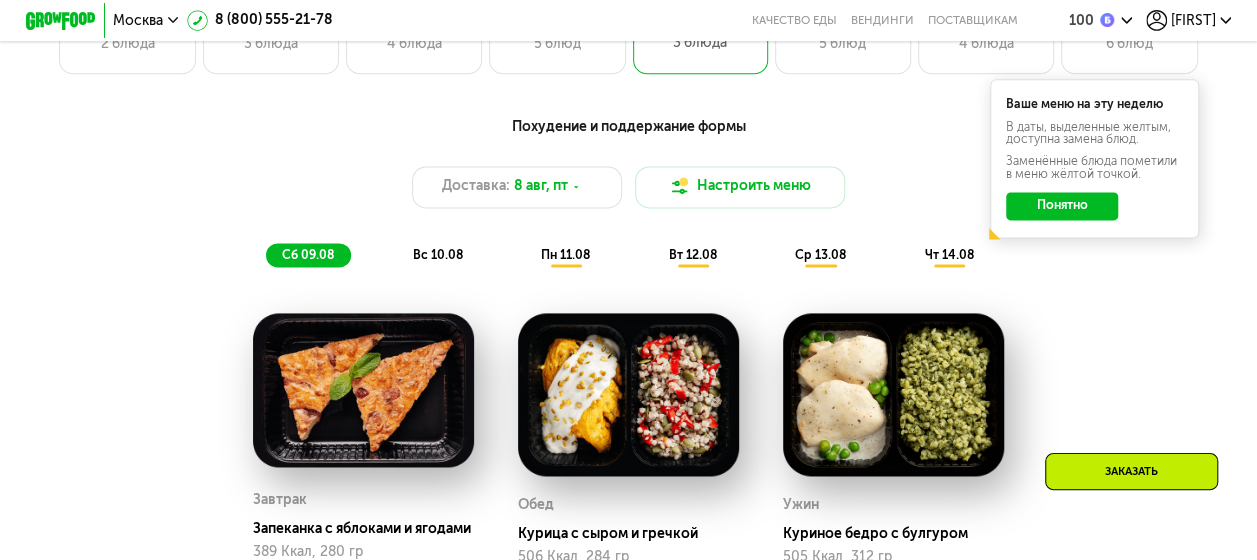 scroll, scrollTop: 1200, scrollLeft: 0, axis: vertical 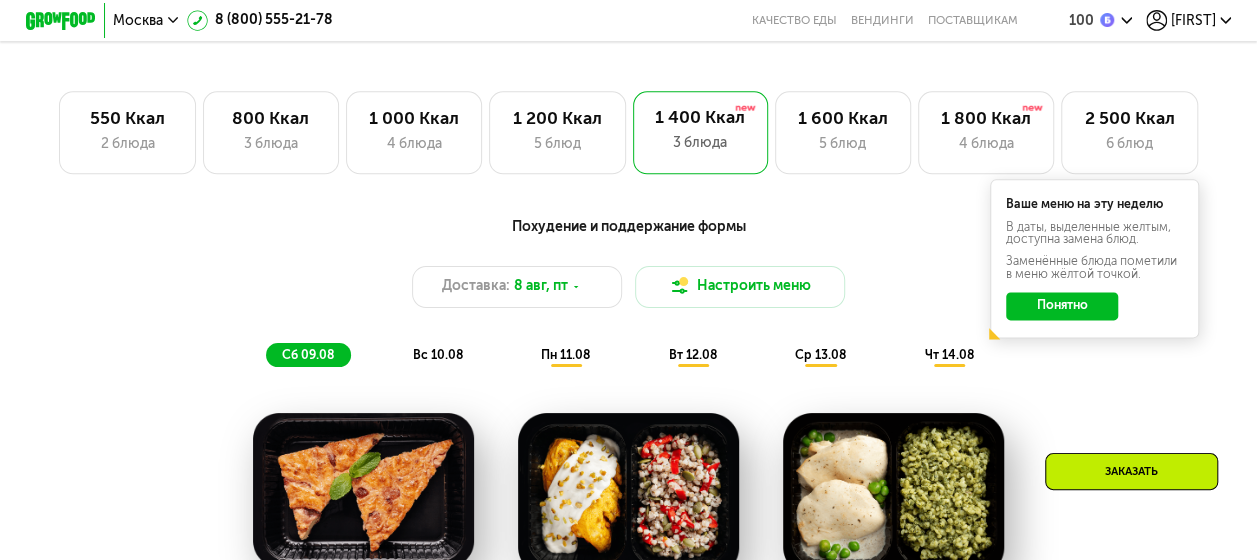 click on "Понятно" 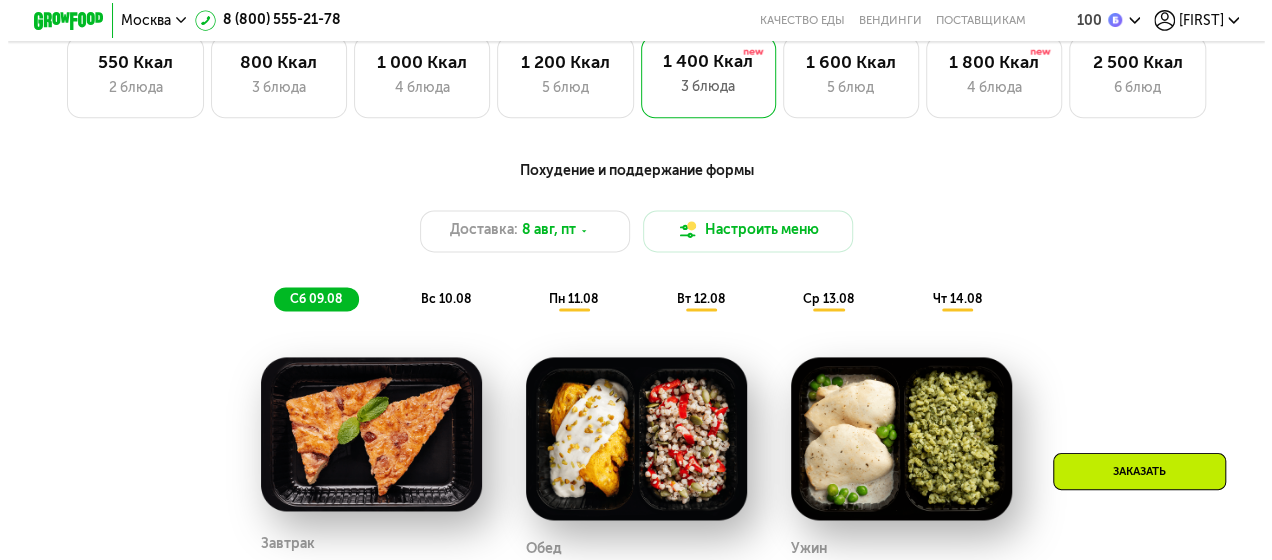 scroll, scrollTop: 1300, scrollLeft: 0, axis: vertical 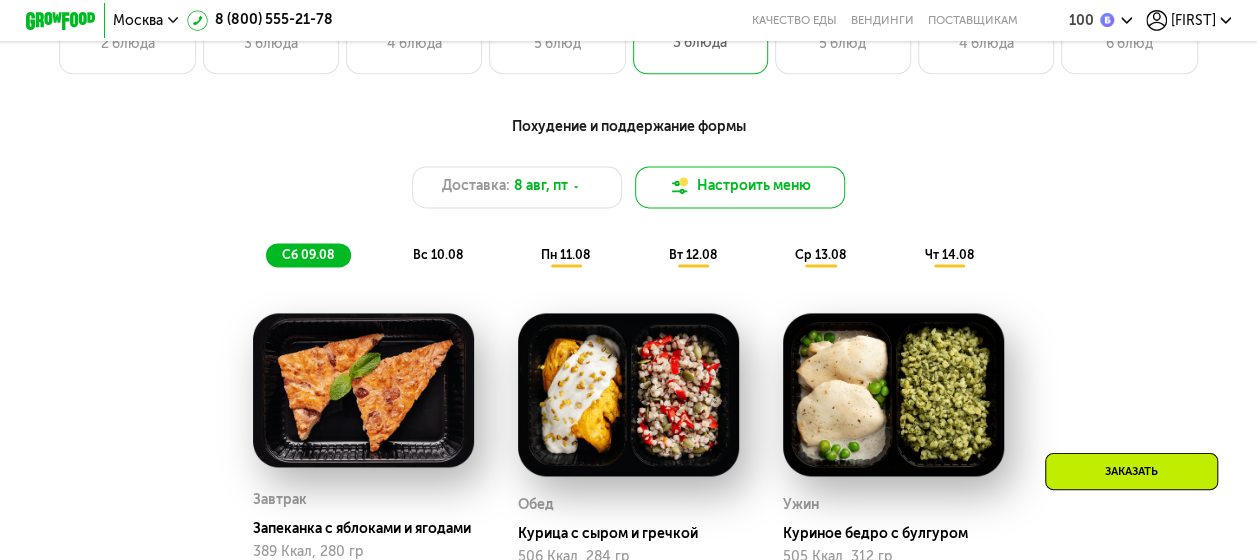 click on "Настроить меню" at bounding box center [740, 187] 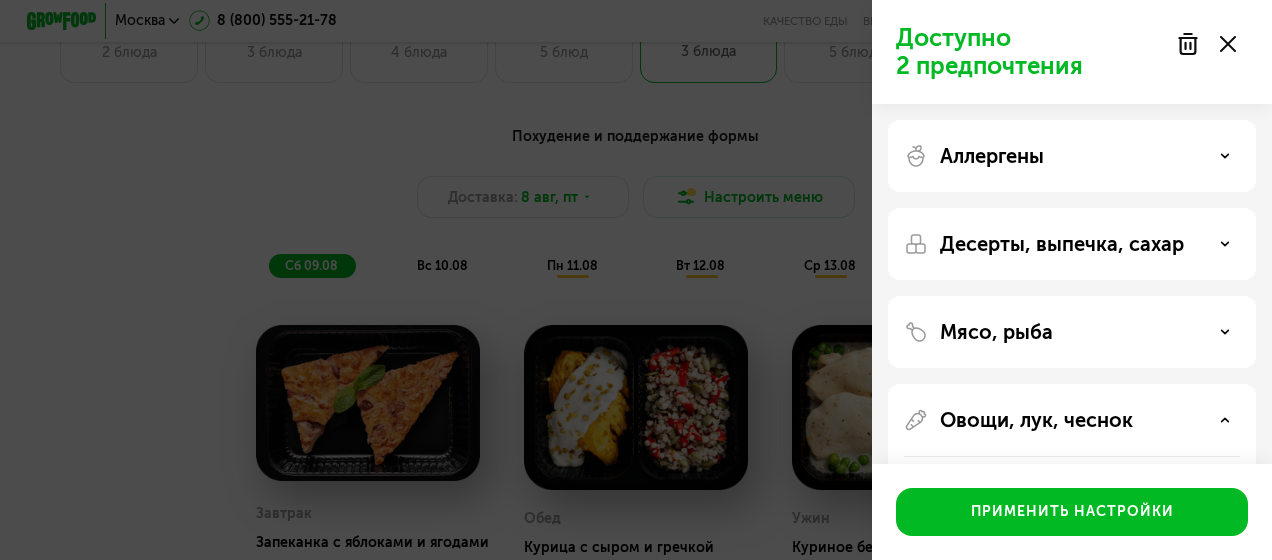 click on "Десерты, выпечка, сахар" 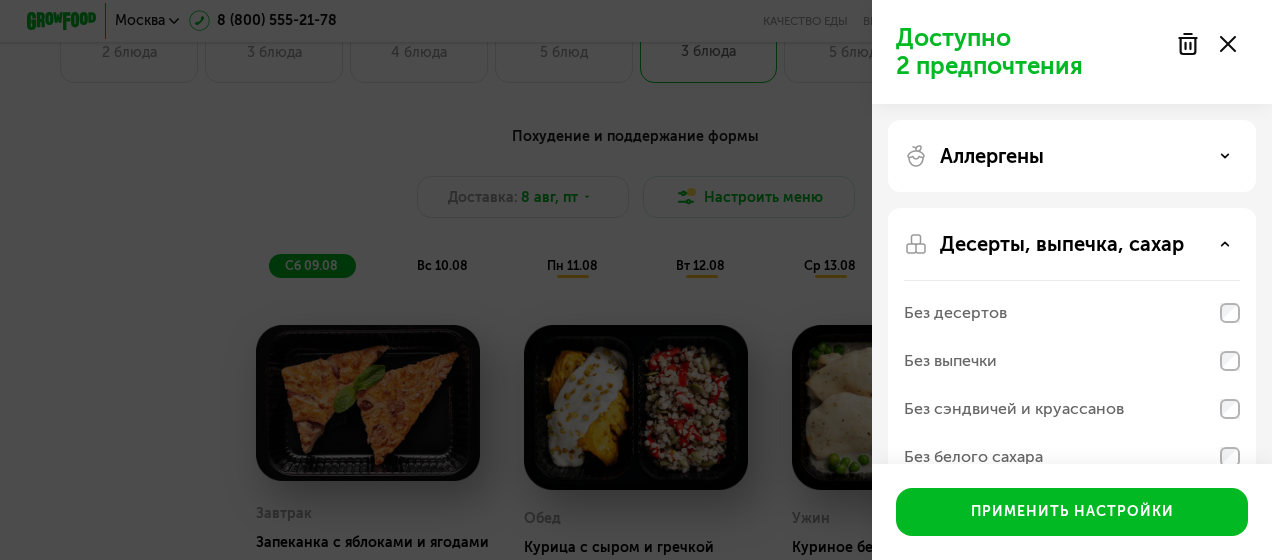 click on "Без десертов Без выпечки Без сэндвичей и круассанов Без белого сахара" at bounding box center (1072, 384) 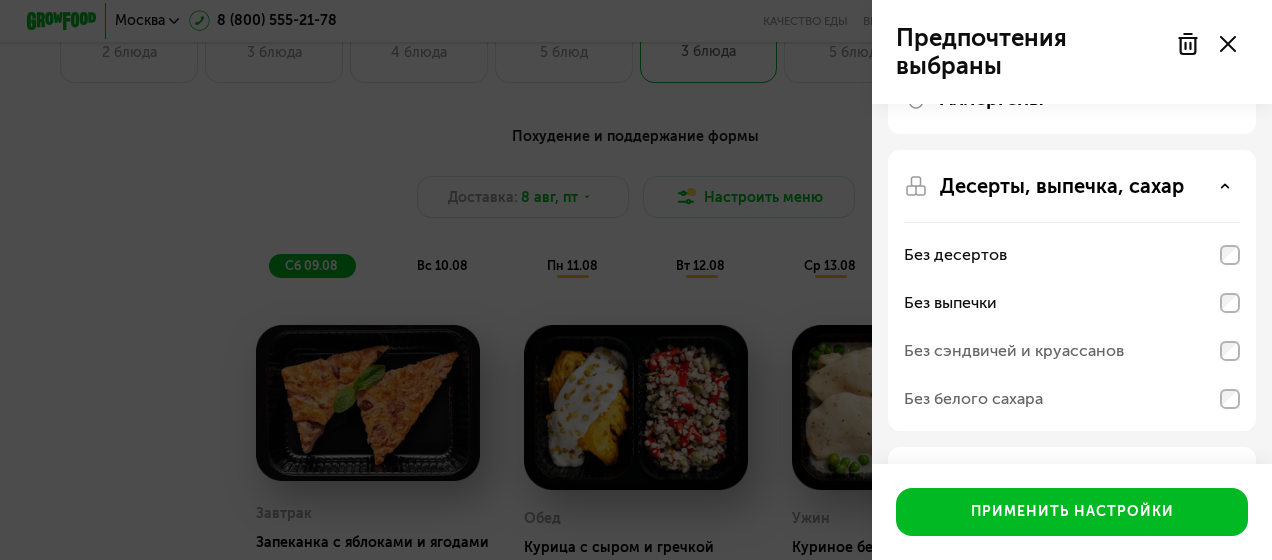 scroll, scrollTop: 100, scrollLeft: 0, axis: vertical 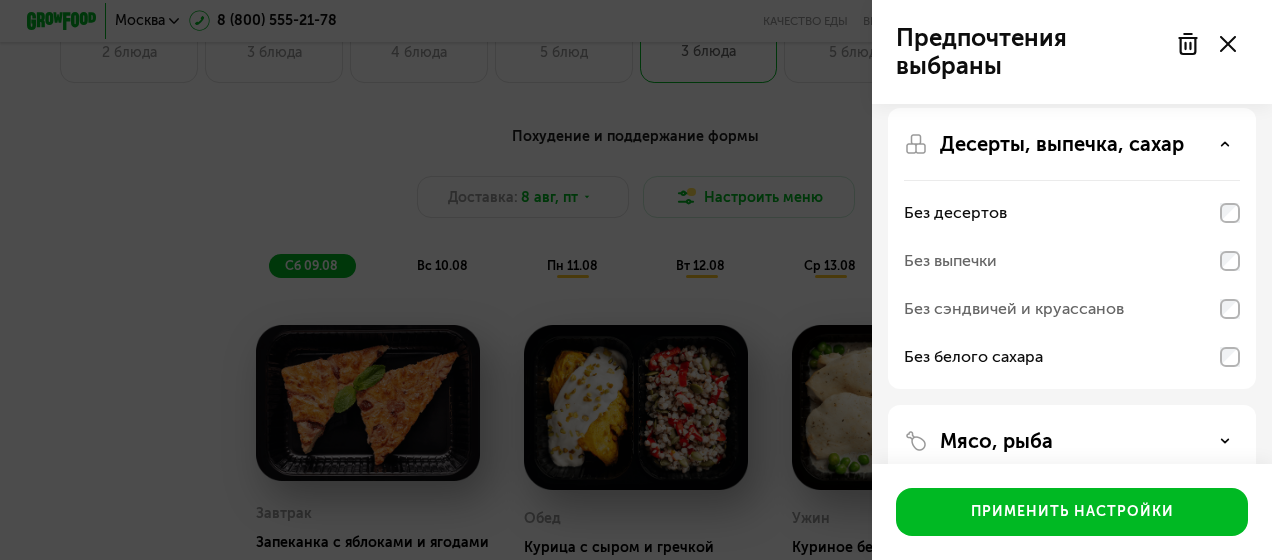 click on "Без белого сахара" 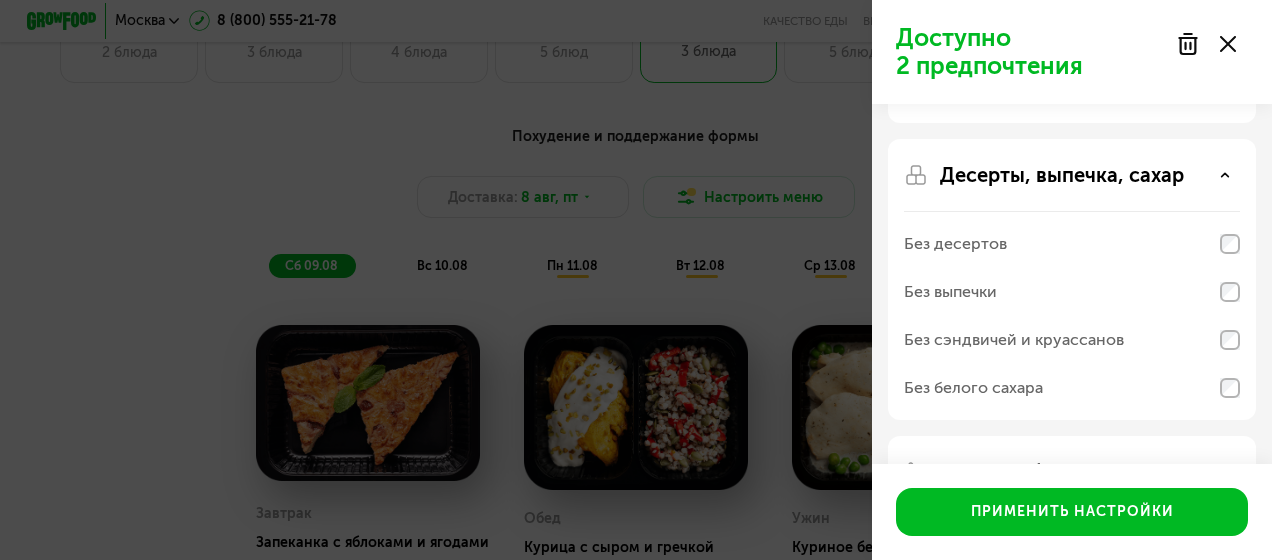 scroll, scrollTop: 100, scrollLeft: 0, axis: vertical 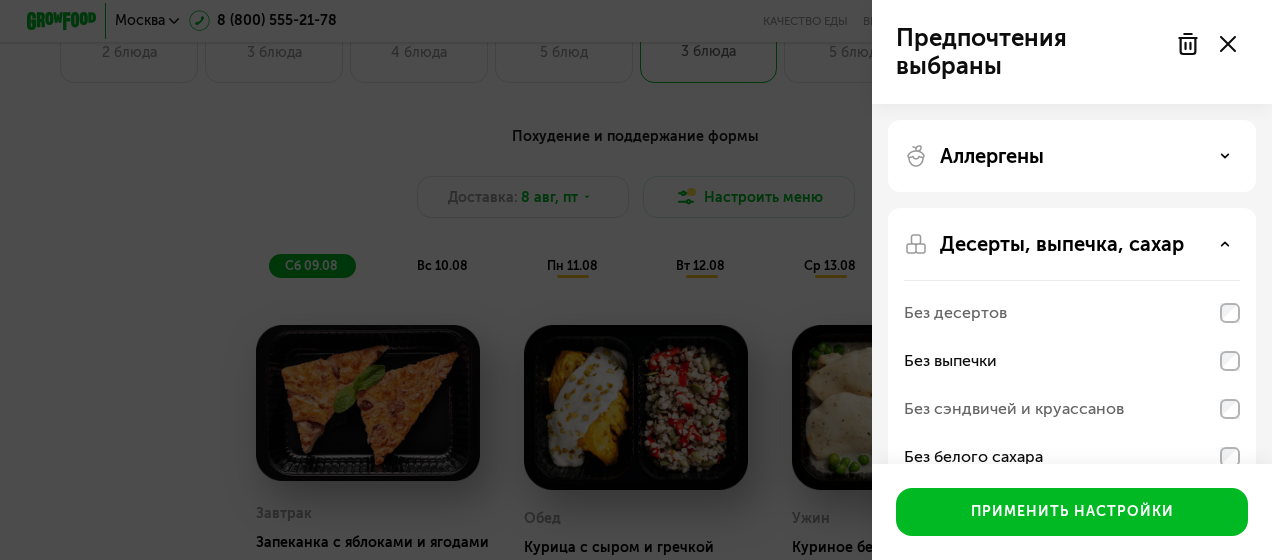 click on "Аллергены" at bounding box center (1072, 156) 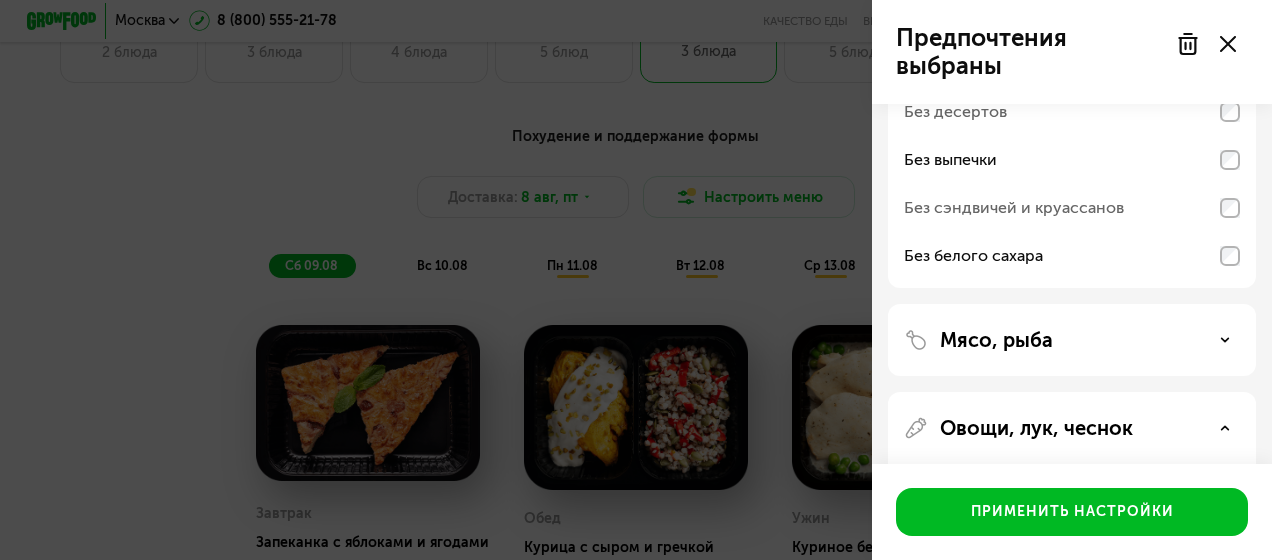 scroll, scrollTop: 600, scrollLeft: 0, axis: vertical 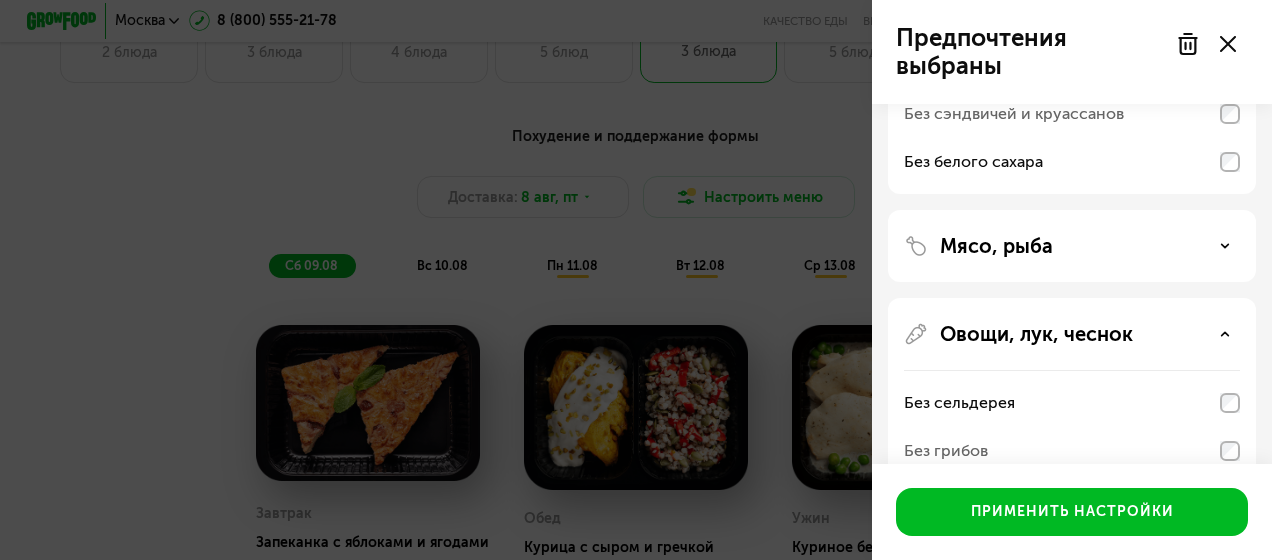 click on "Мясо, рыба" 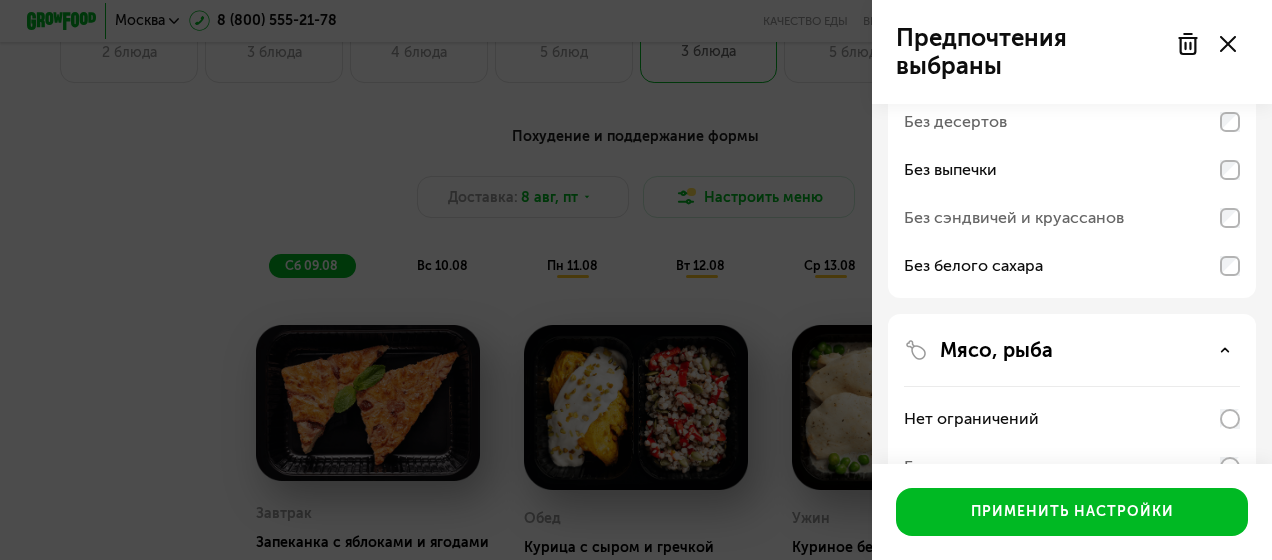 scroll, scrollTop: 500, scrollLeft: 0, axis: vertical 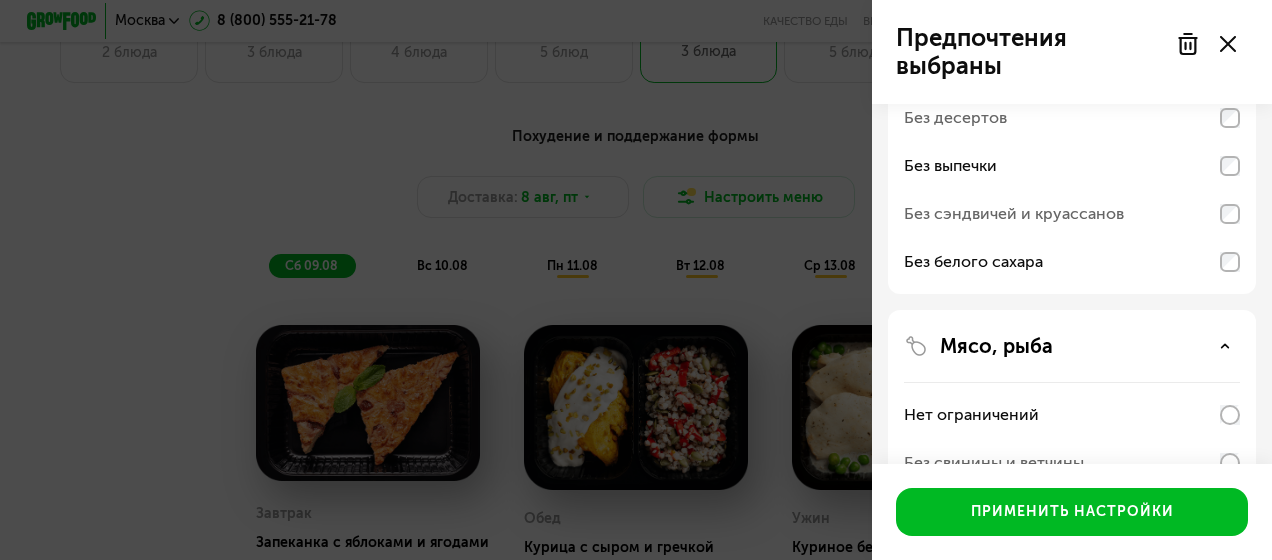 click on "Без выпечки" 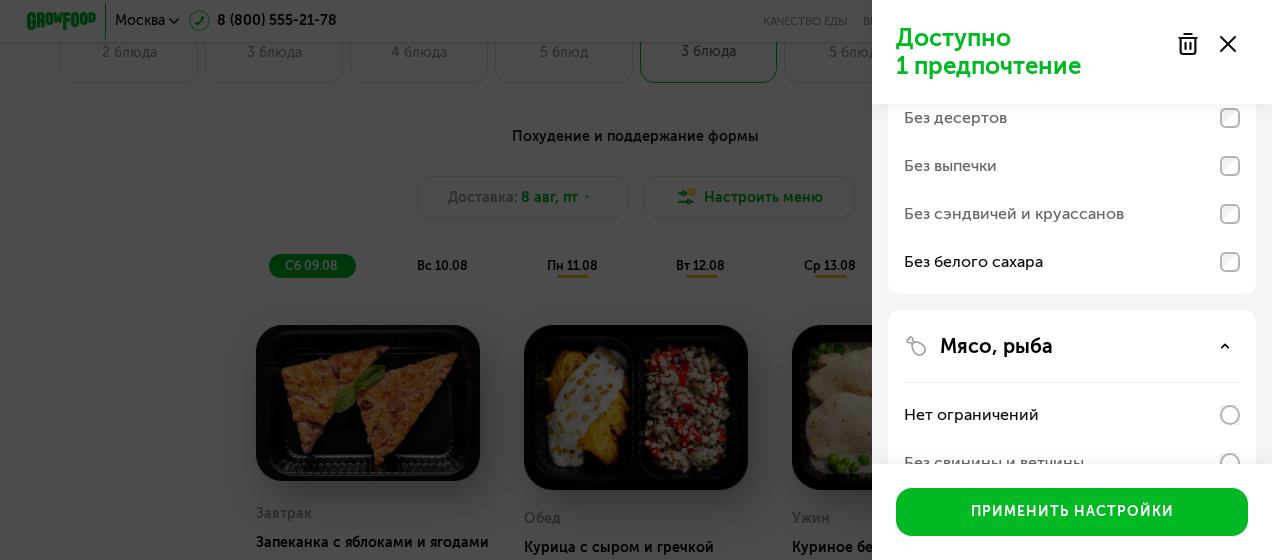 click on "Без белого сахара" 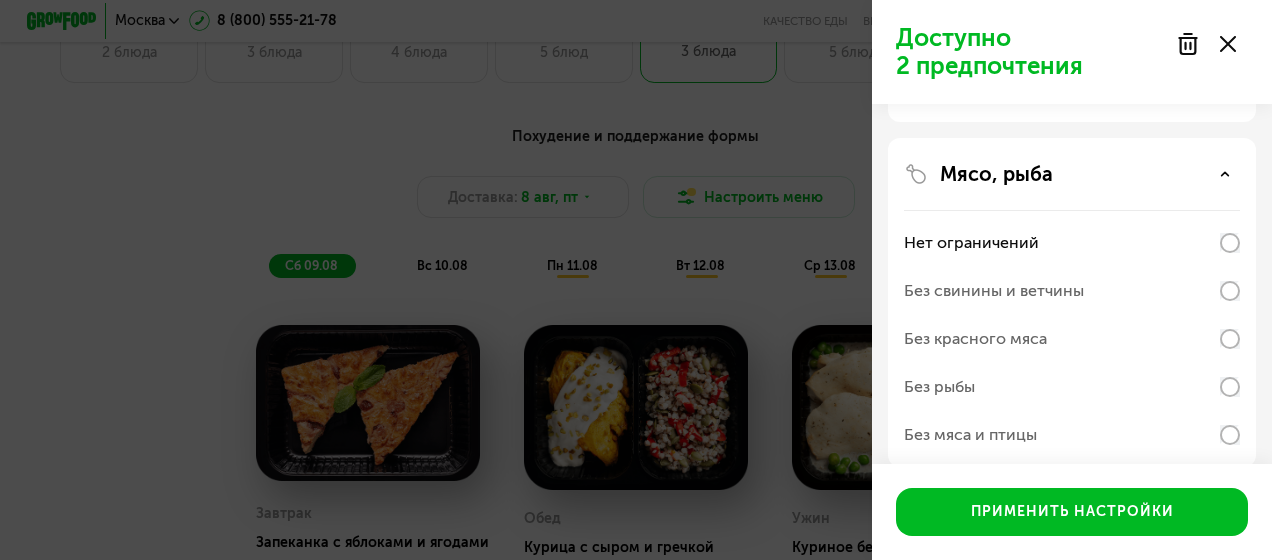 scroll, scrollTop: 700, scrollLeft: 0, axis: vertical 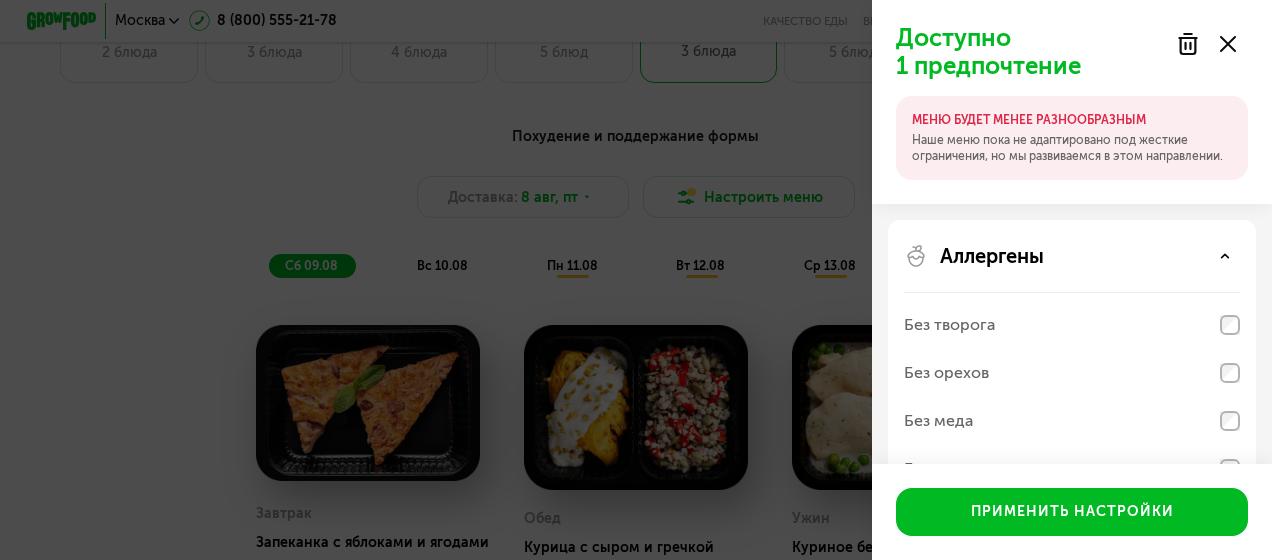 click 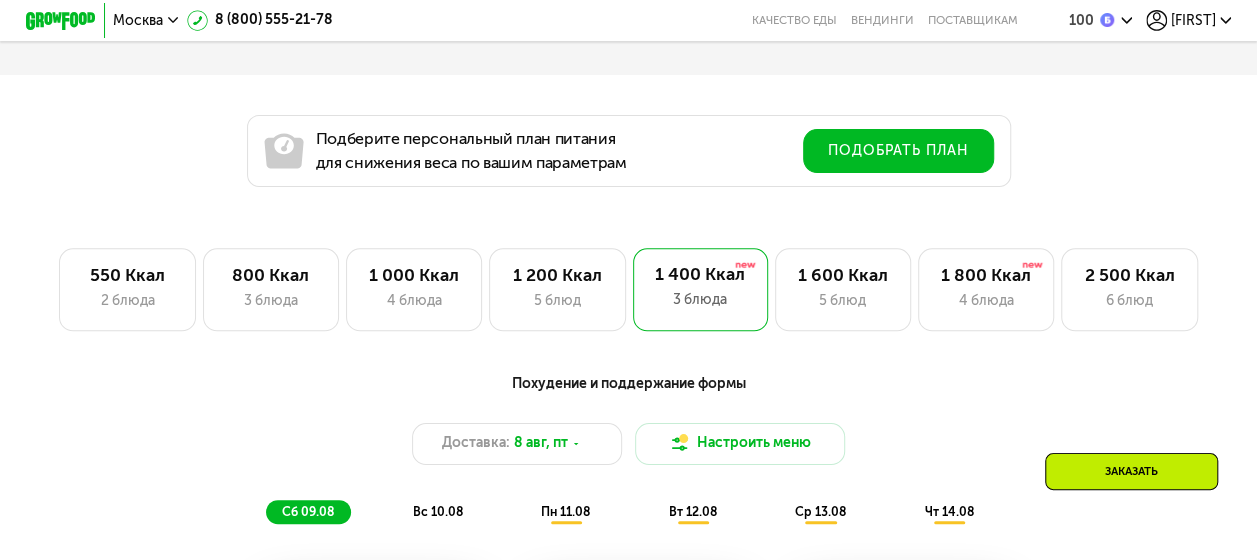 scroll, scrollTop: 700, scrollLeft: 0, axis: vertical 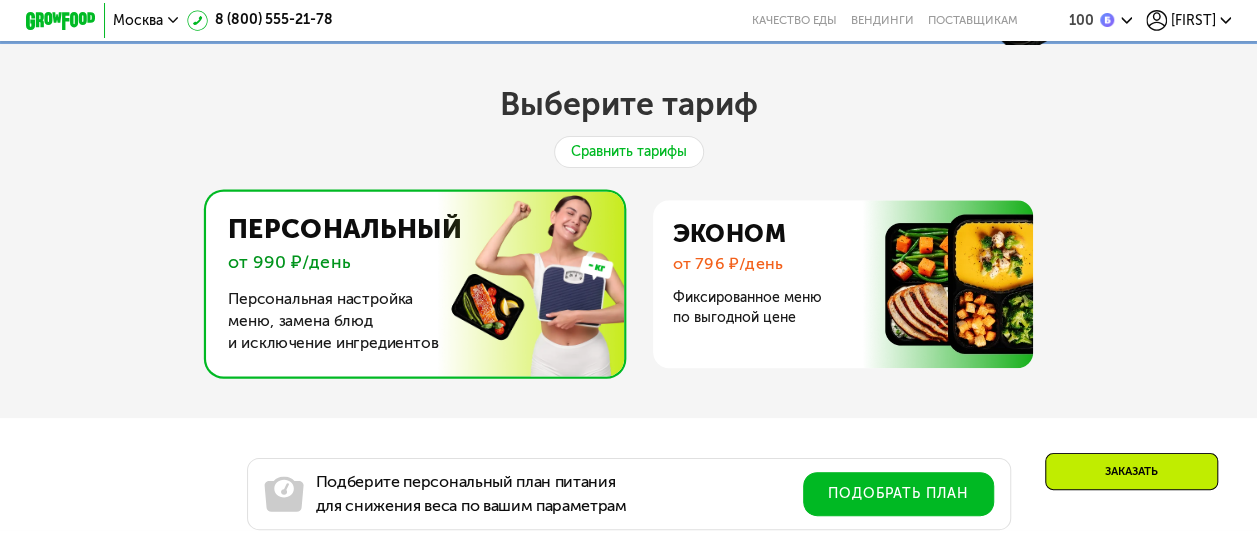 click on "Сравнить тарифы" 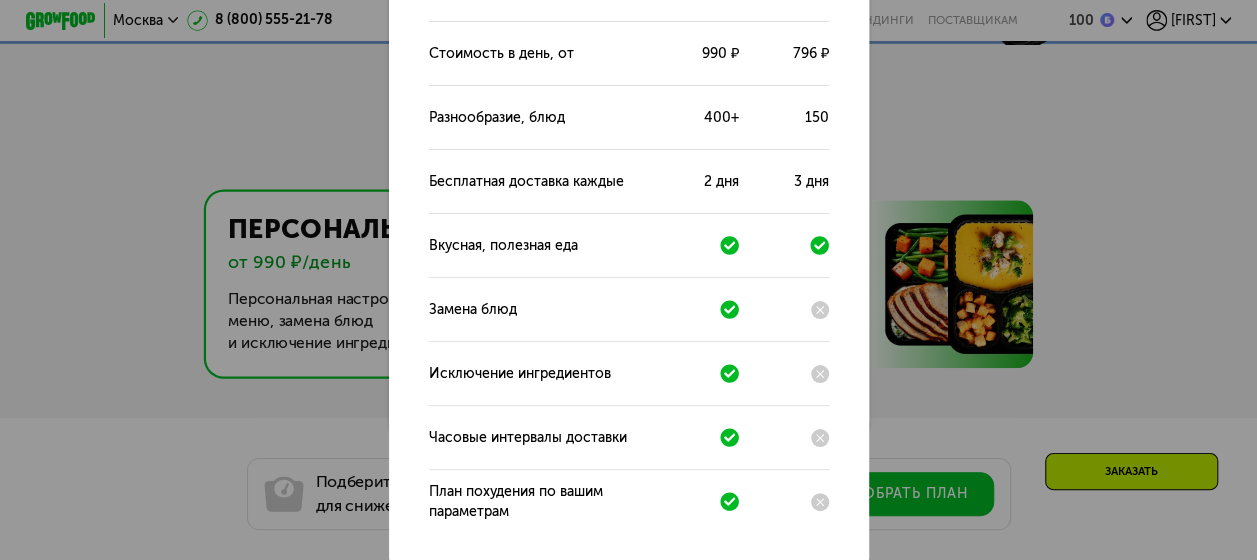 scroll, scrollTop: 136, scrollLeft: 0, axis: vertical 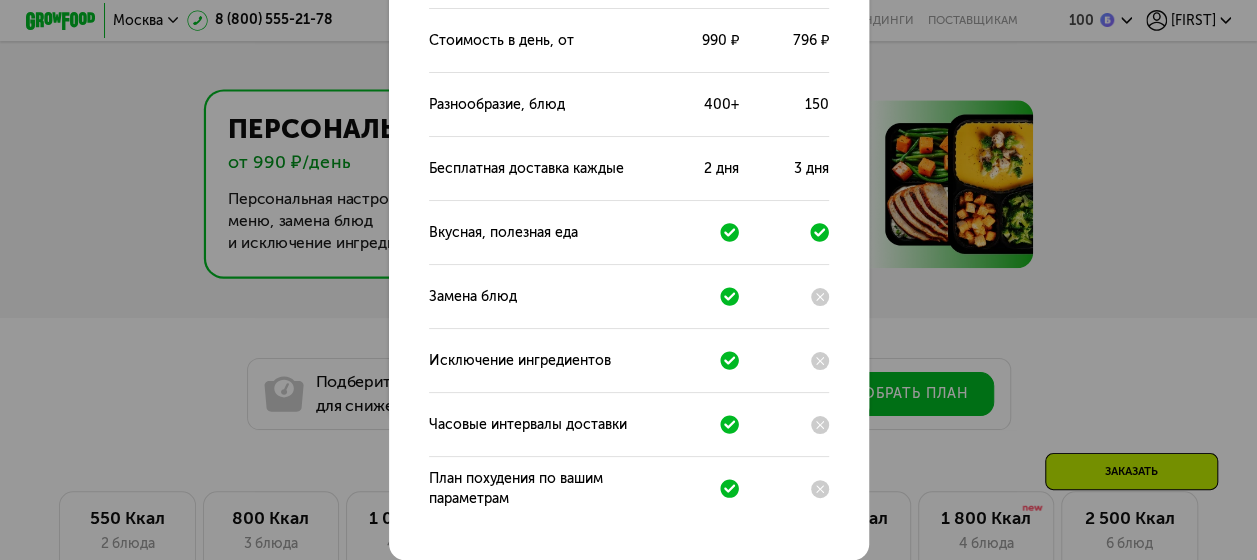 click on "Сравнить тарифы  Персональный Эконом Стоимость в день, от 990 ₽ 796 ₽ Разнообразие, блюд 400+ 150 Бесплатная доставка каждые 2 дня 3 дня Вкусная, полезная еда Замена блюд Исключение ингредиентов Часовые интервалы доставки План похудения по вашим параметрам" 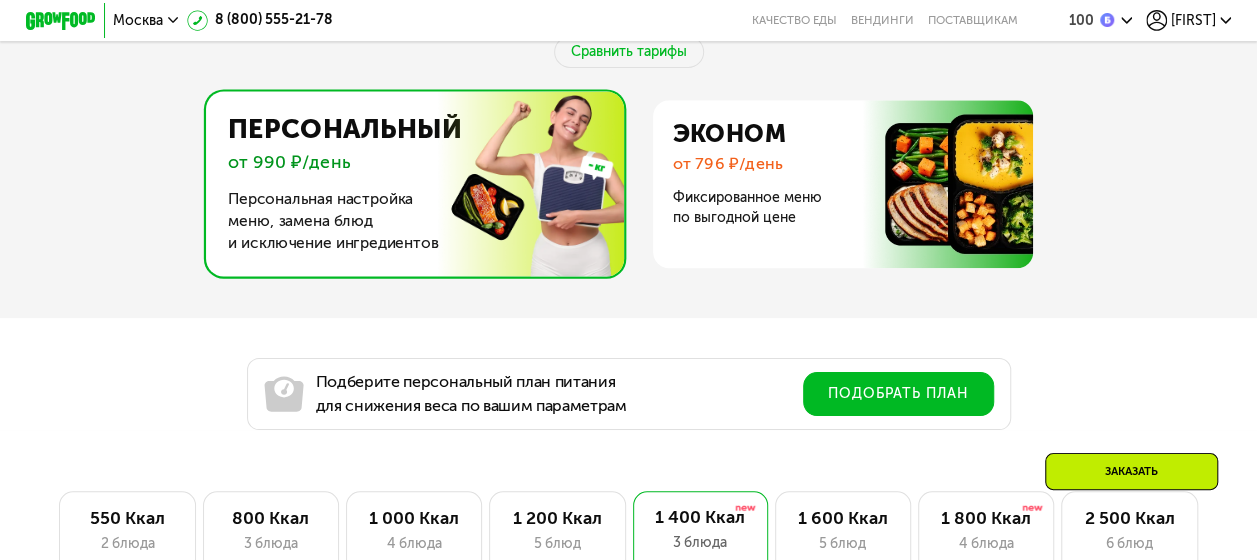 click on "[FIRST]" at bounding box center (1193, 21) 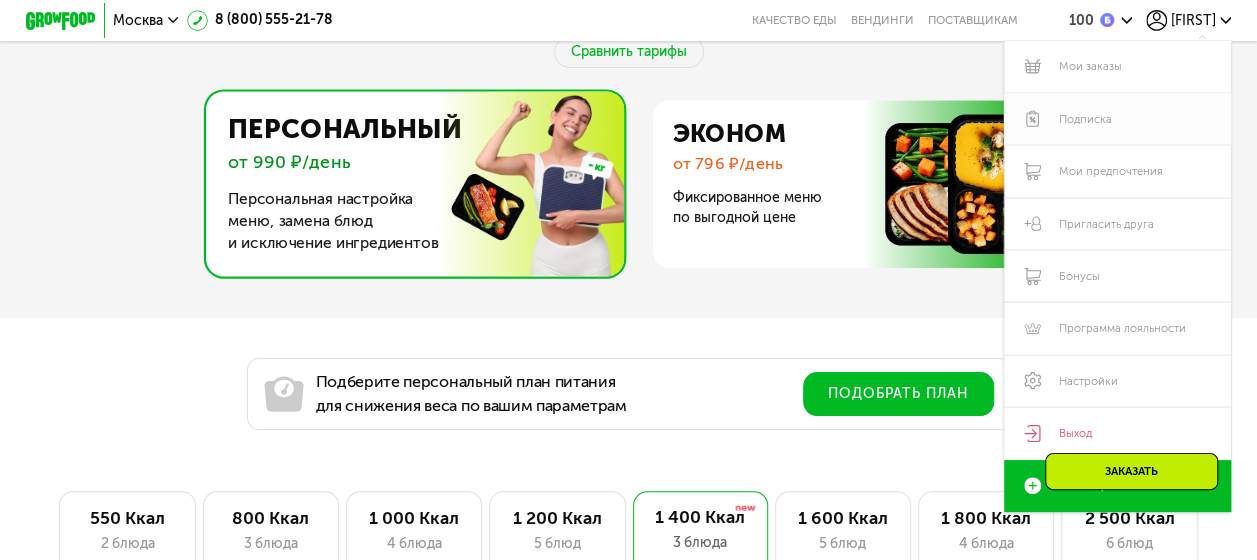 click on "Подписка" at bounding box center (1117, 119) 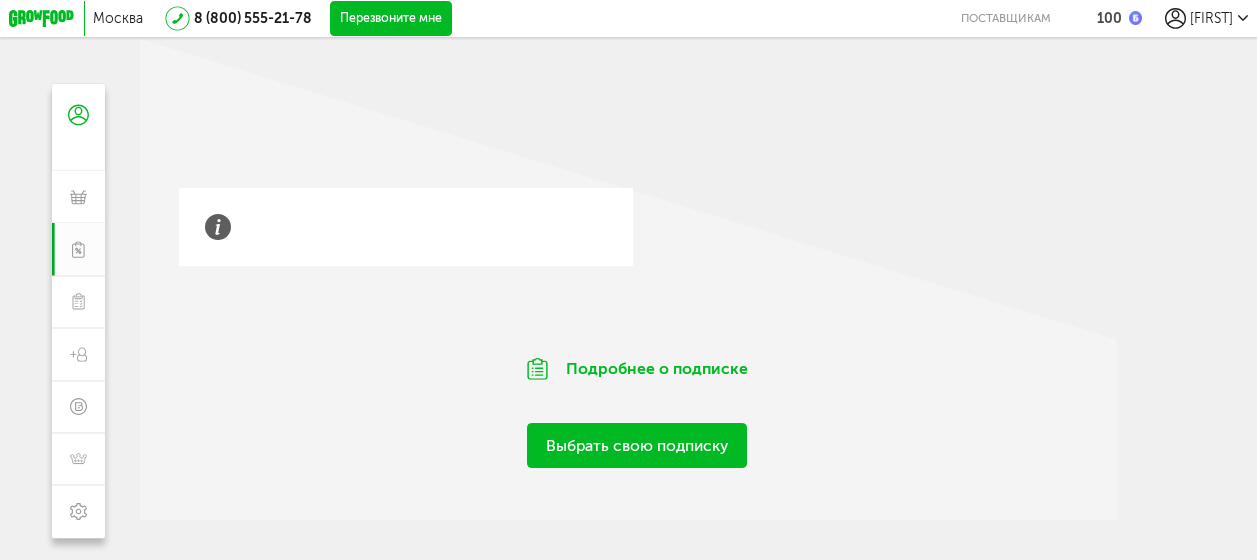 scroll, scrollTop: 0, scrollLeft: 0, axis: both 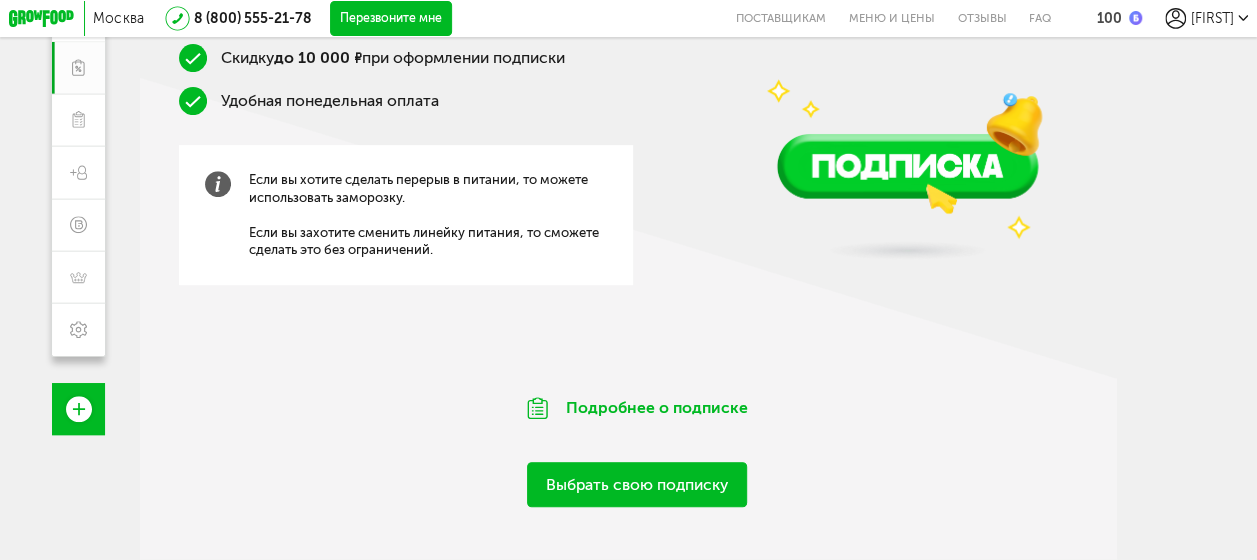 click on "Выбрать свою подписку" at bounding box center [637, 484] 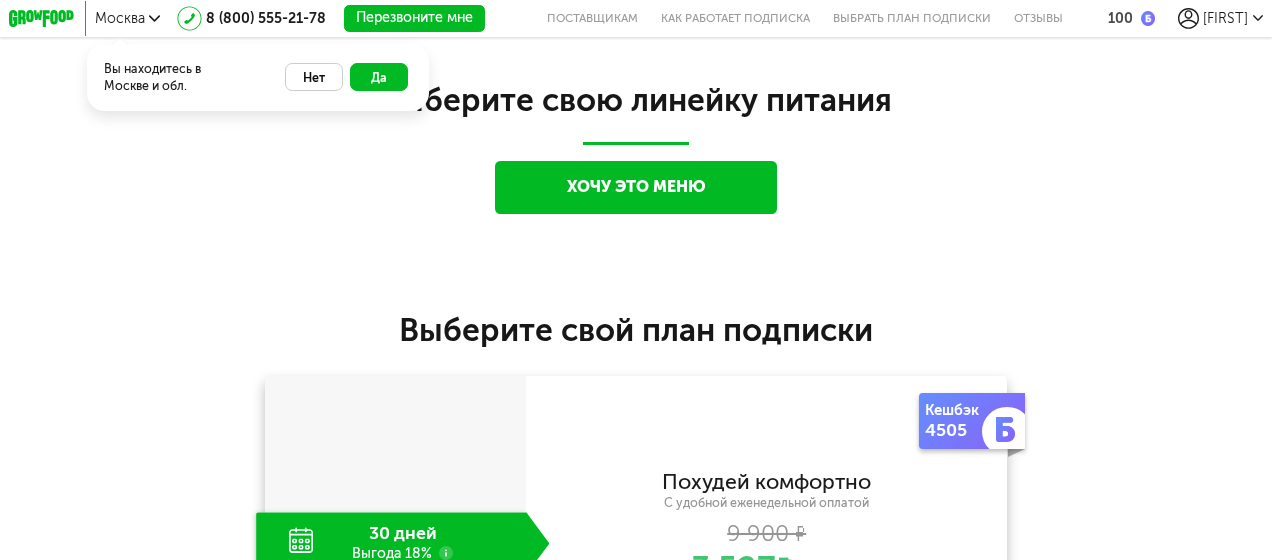 scroll, scrollTop: 1502, scrollLeft: 0, axis: vertical 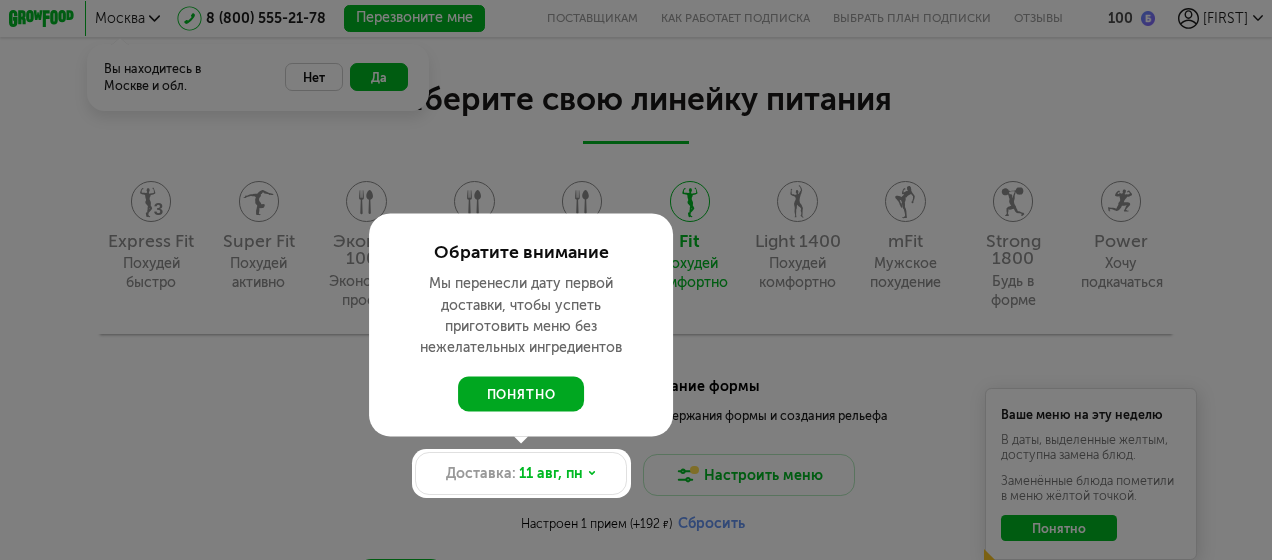 click on "понятно" at bounding box center (521, 393) 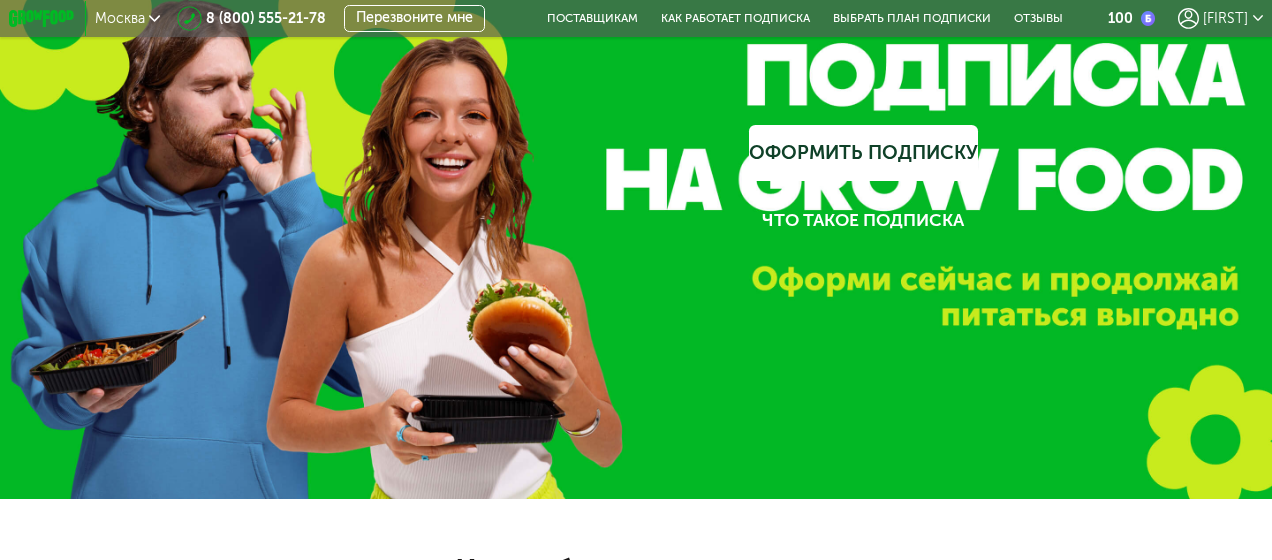 scroll, scrollTop: 0, scrollLeft: 0, axis: both 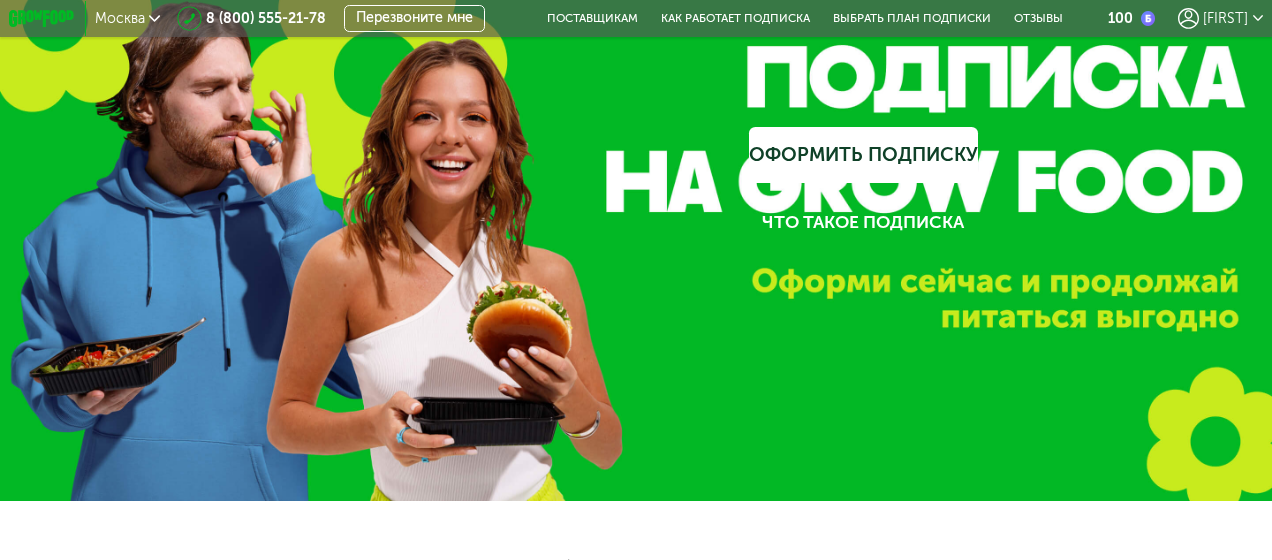 click 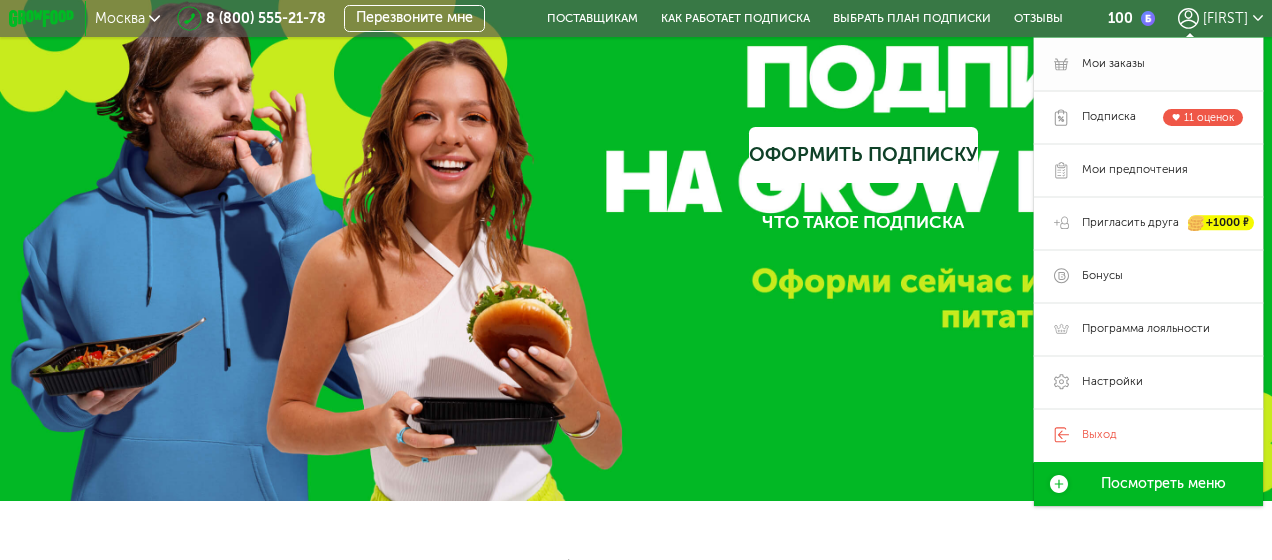 click on "Мои заказы" at bounding box center [1113, 64] 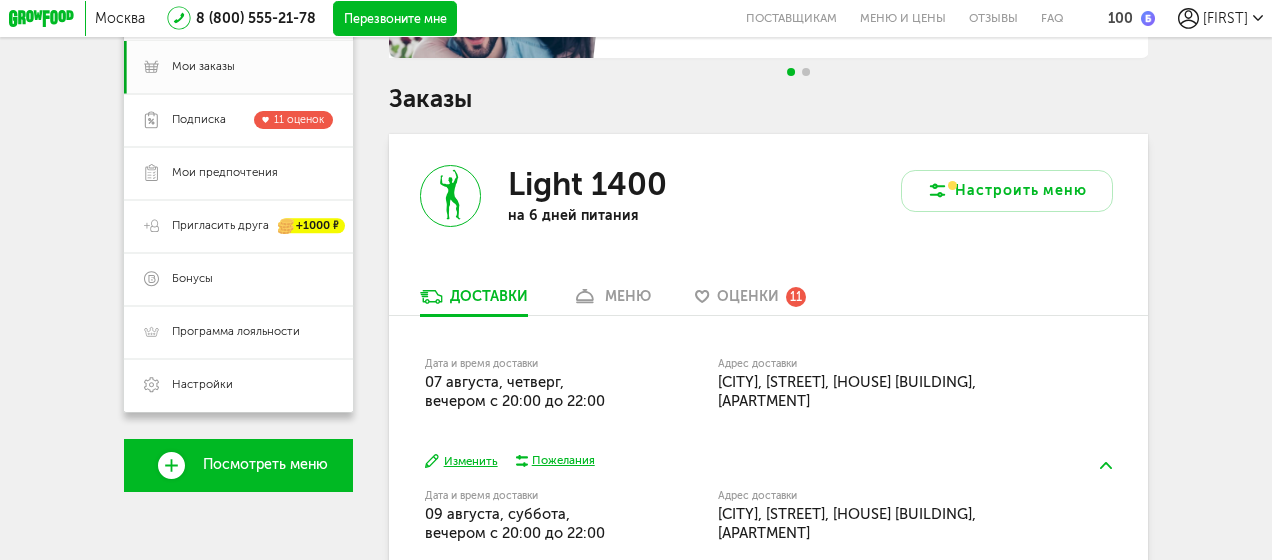 scroll, scrollTop: 300, scrollLeft: 0, axis: vertical 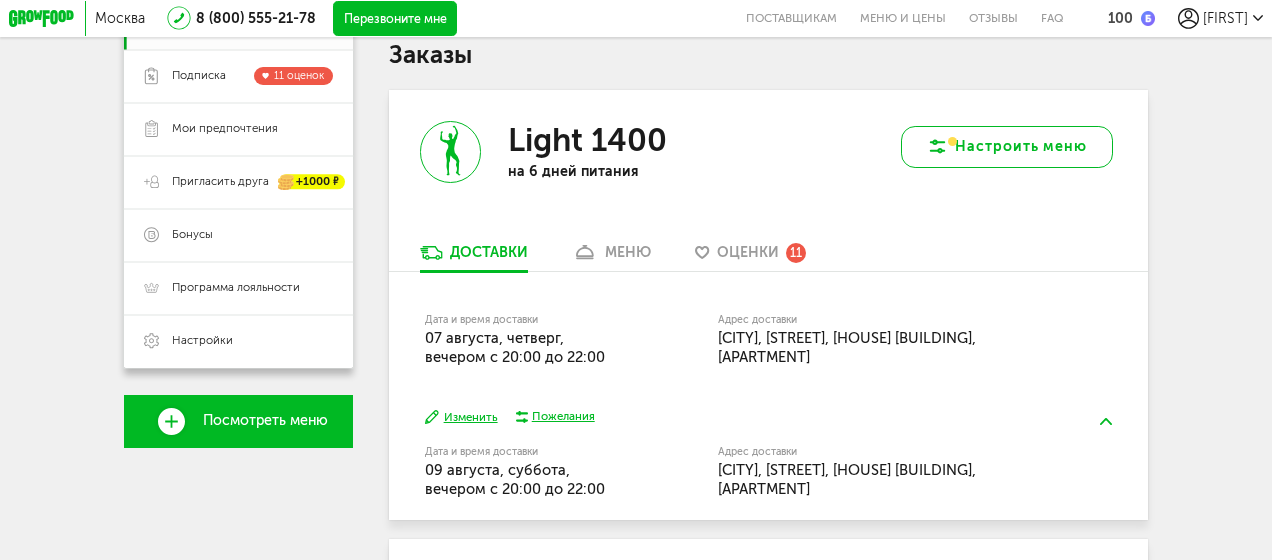 click on "Настроить меню" at bounding box center (1007, 147) 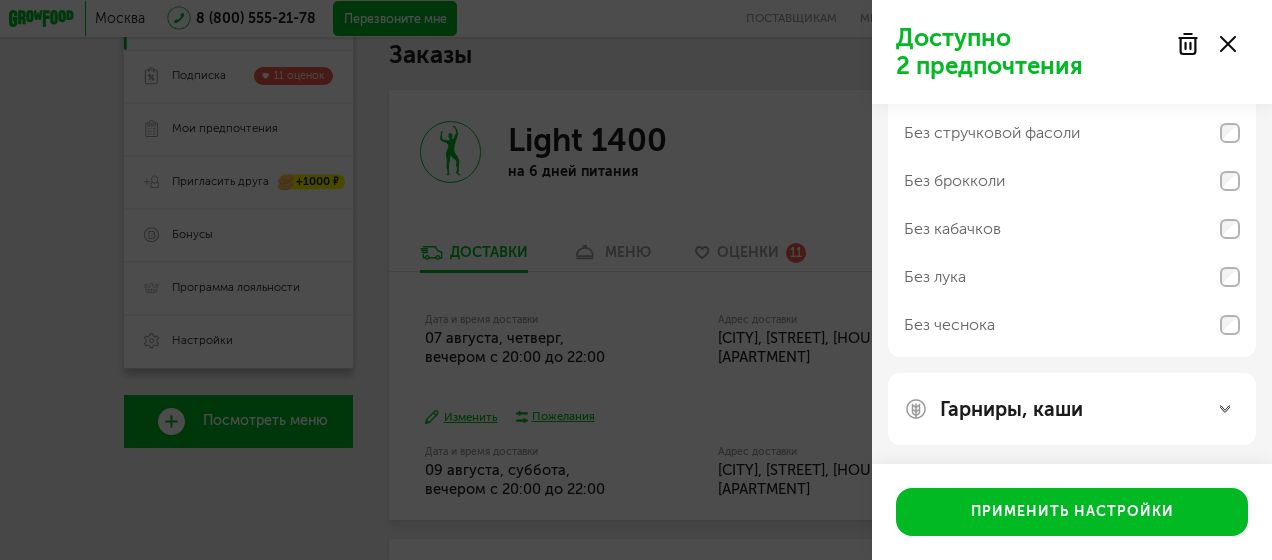 scroll, scrollTop: 52, scrollLeft: 0, axis: vertical 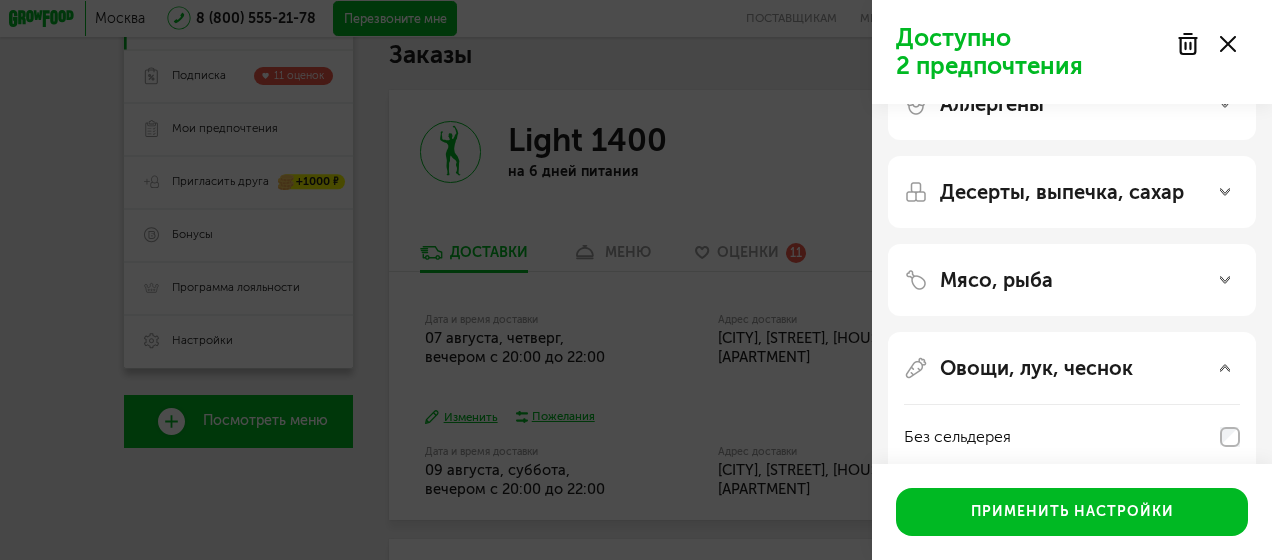 click on "Десерты, выпечка, сахар" at bounding box center (1072, 192) 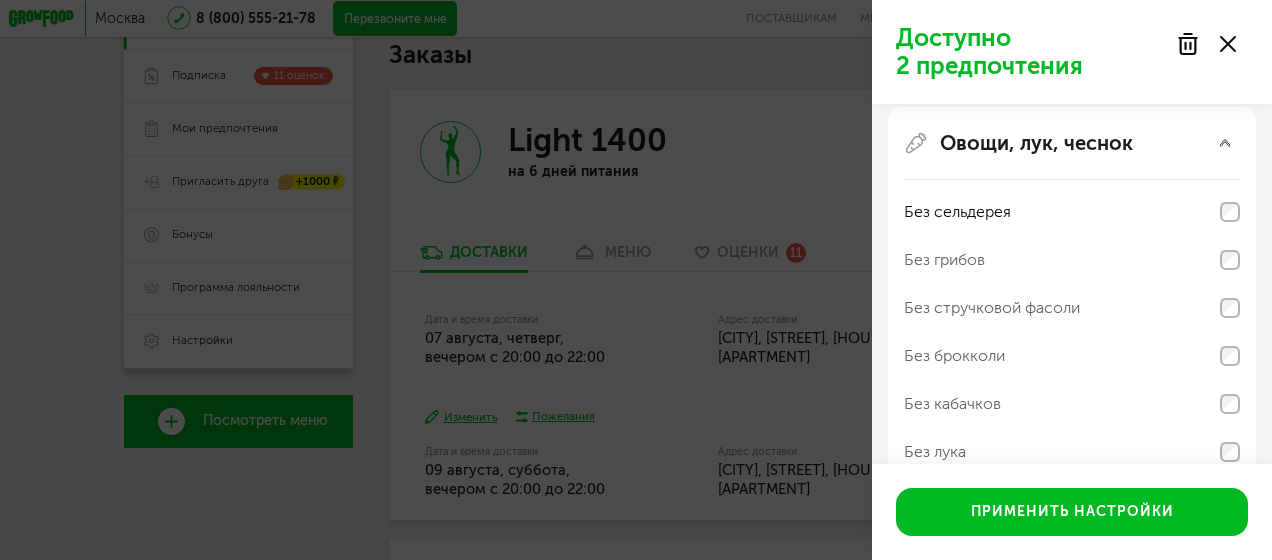 scroll, scrollTop: 709, scrollLeft: 0, axis: vertical 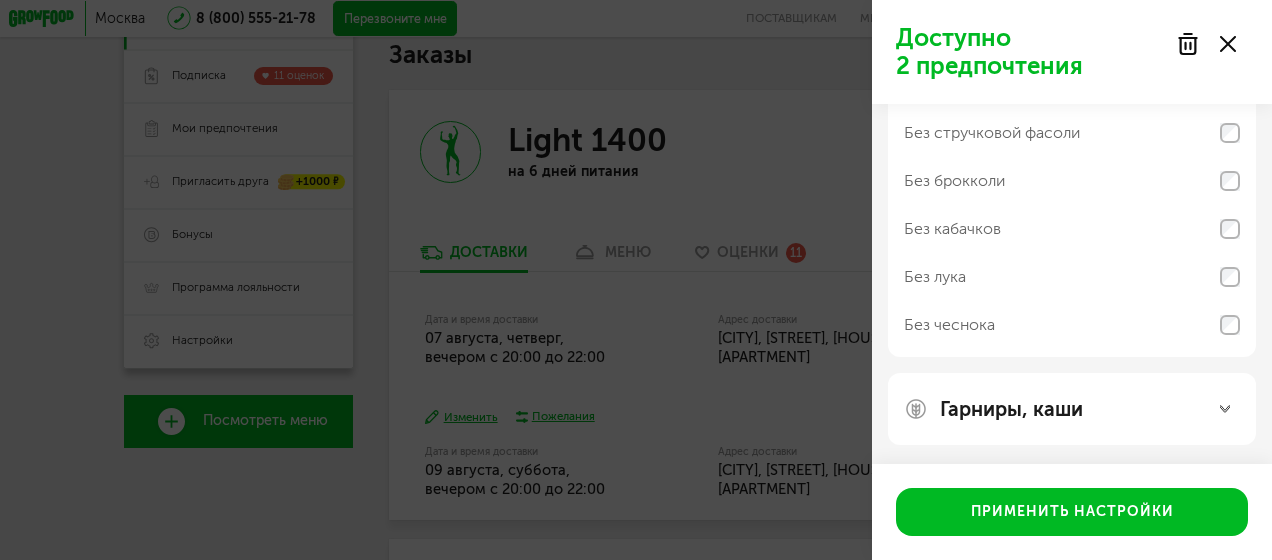 click on "Гарниры, каши" at bounding box center (1072, 409) 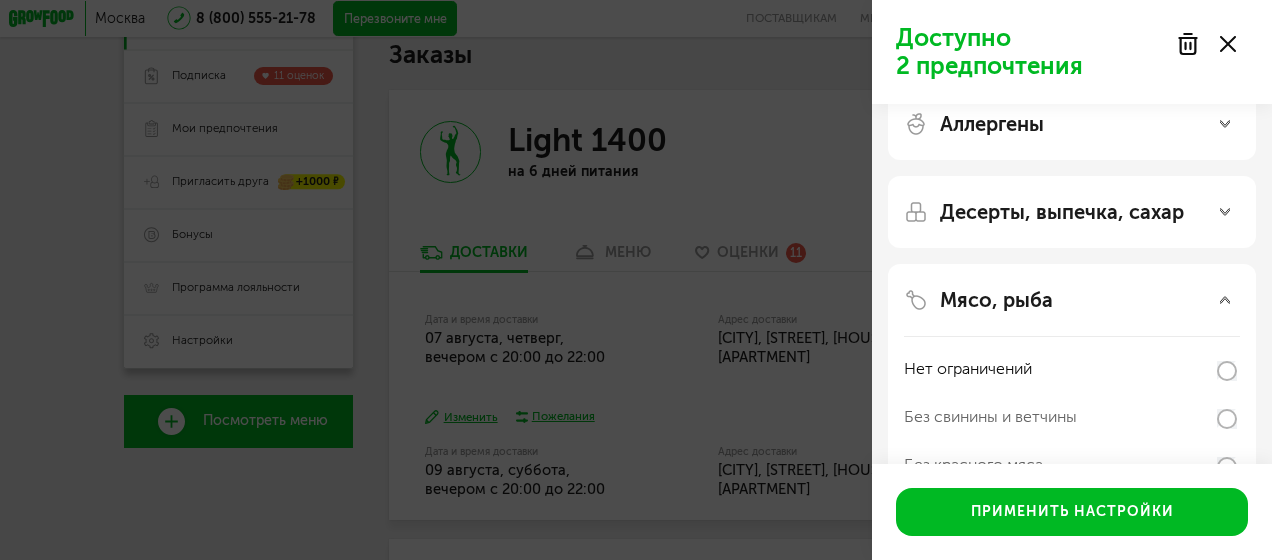 scroll, scrollTop: 0, scrollLeft: 0, axis: both 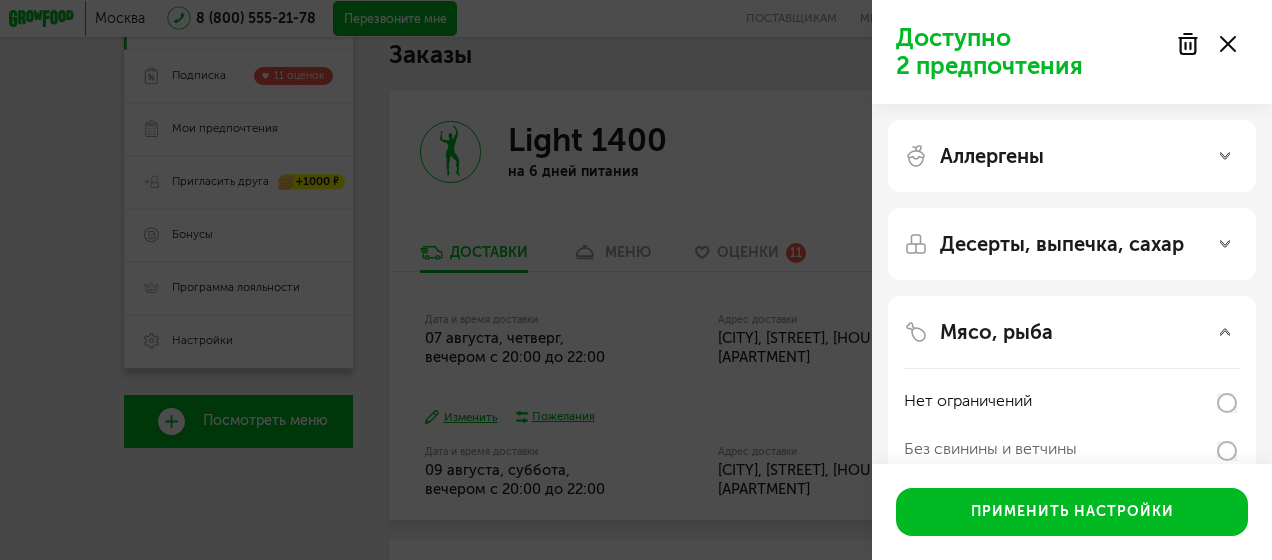 click on "Десерты, выпечка, сахар" at bounding box center [1062, 244] 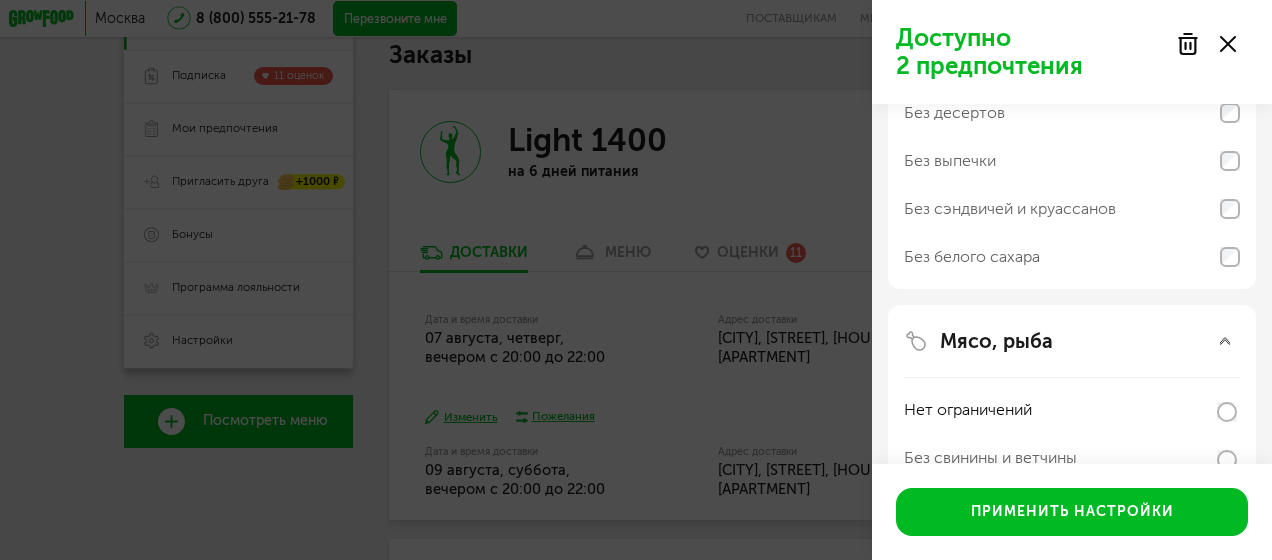 scroll, scrollTop: 0, scrollLeft: 0, axis: both 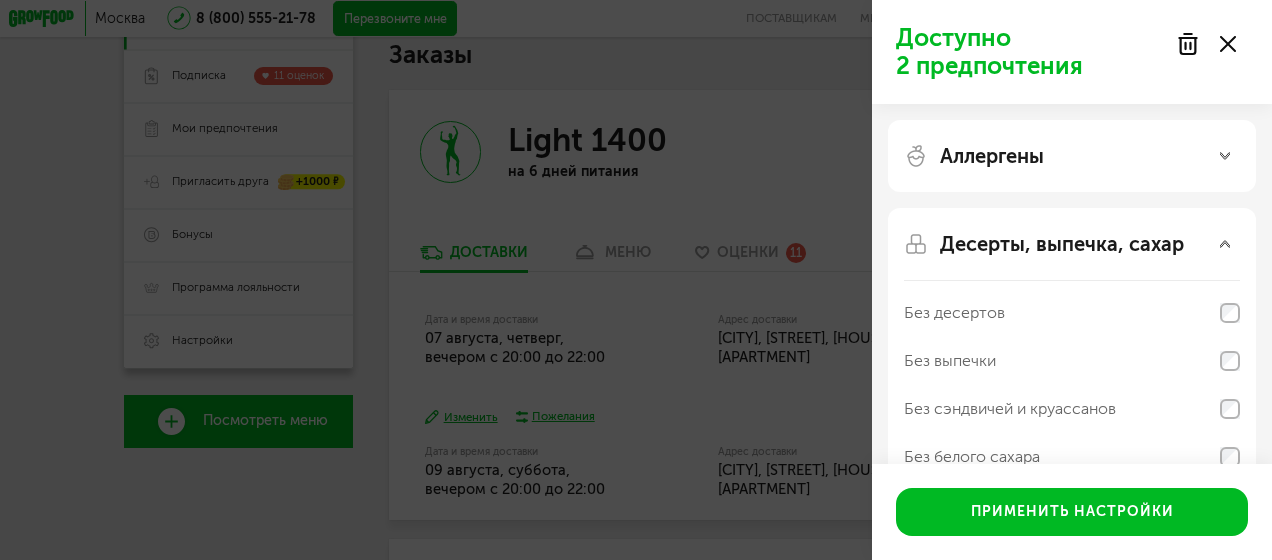 click on "Аллергены" at bounding box center [1072, 156] 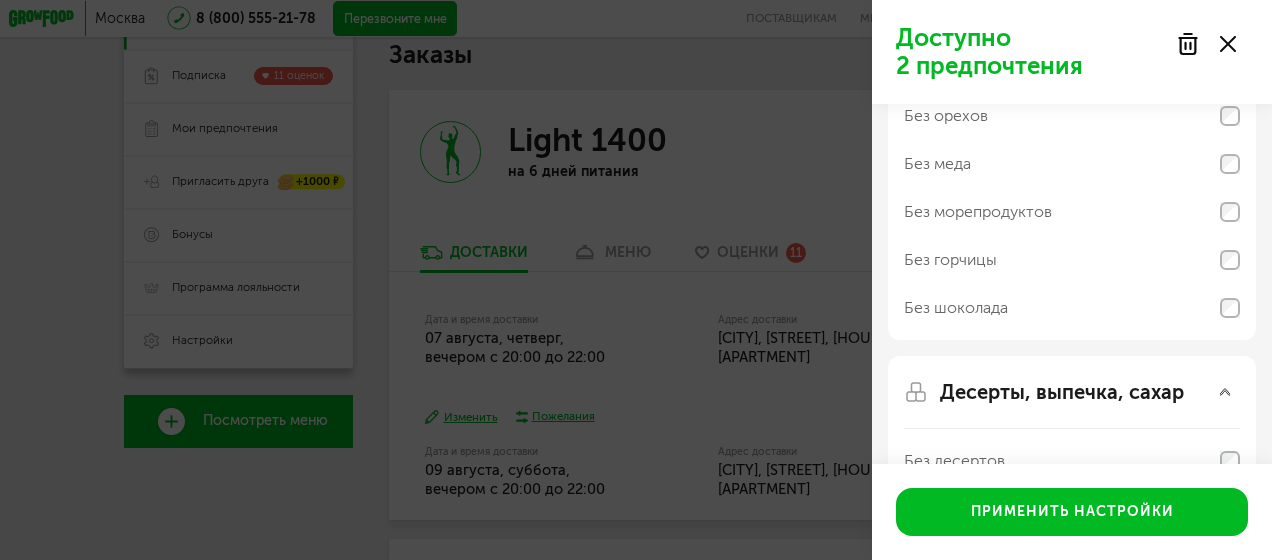 scroll, scrollTop: 200, scrollLeft: 0, axis: vertical 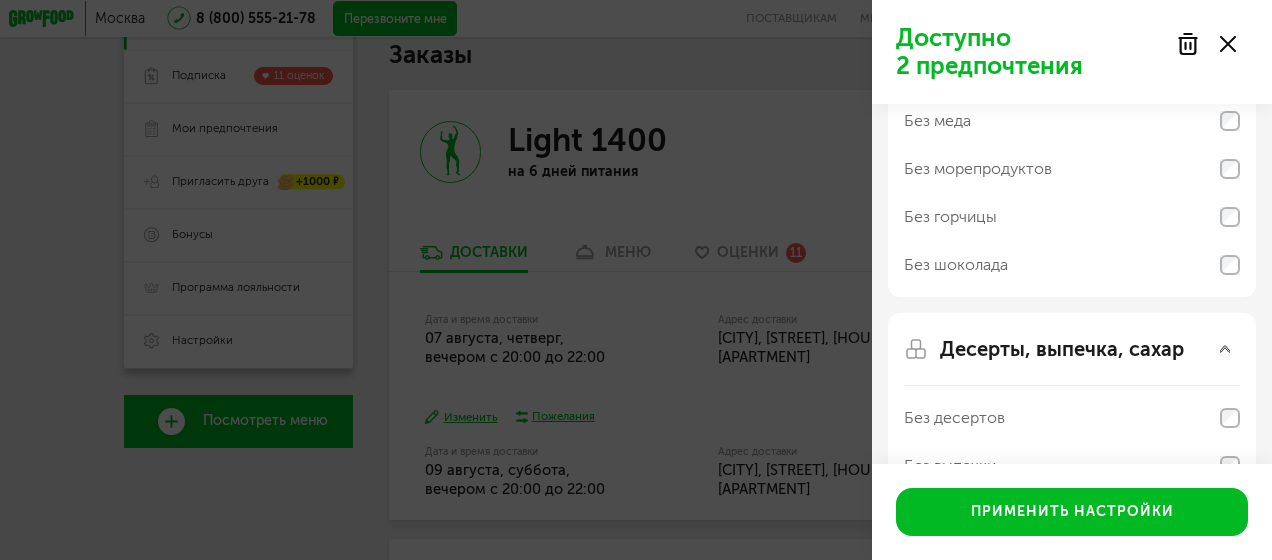click 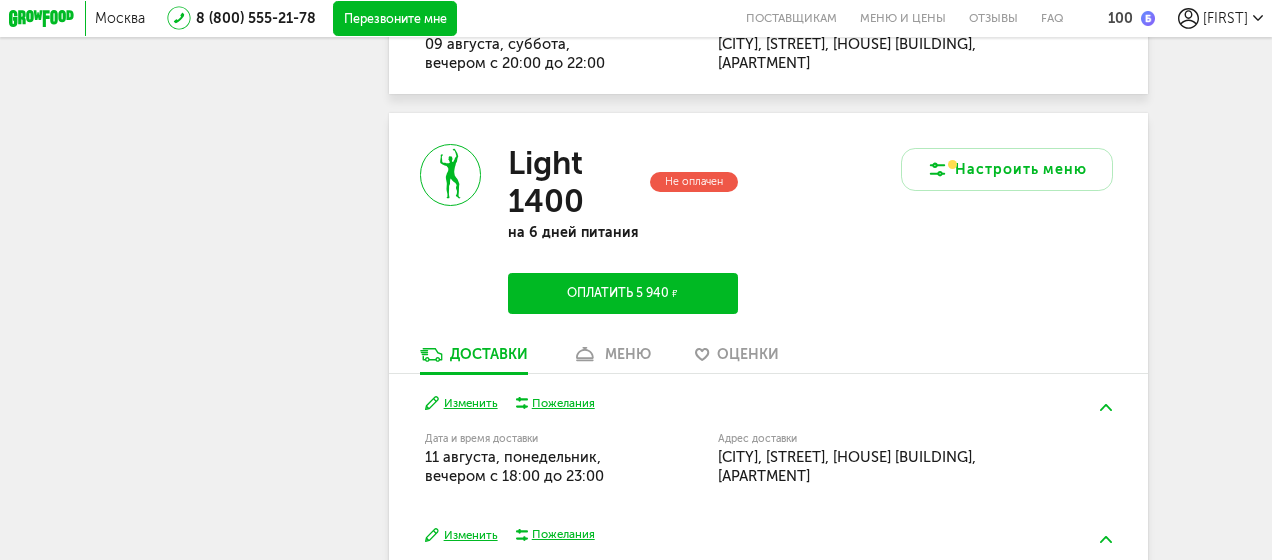 scroll, scrollTop: 626, scrollLeft: 0, axis: vertical 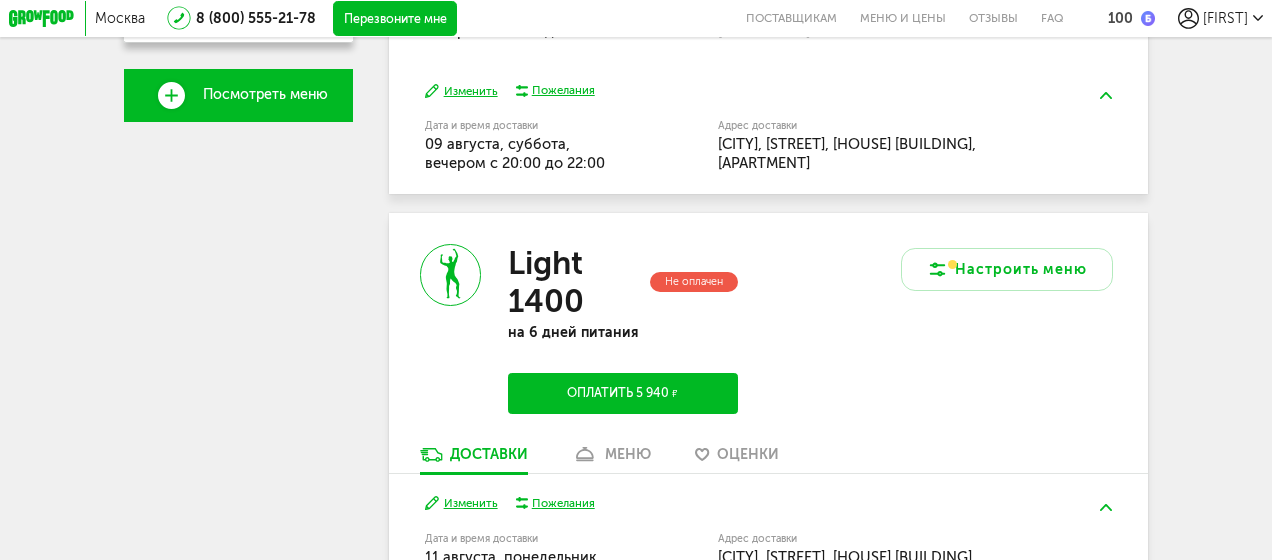 click on "Настроить меню" at bounding box center (959, 329) 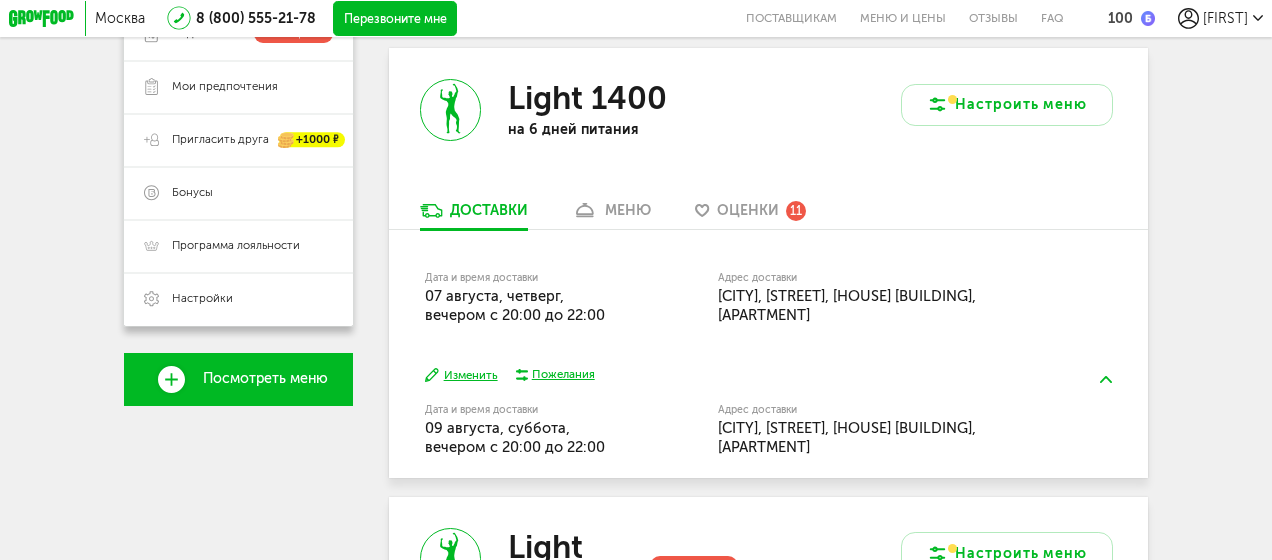 scroll, scrollTop: 326, scrollLeft: 0, axis: vertical 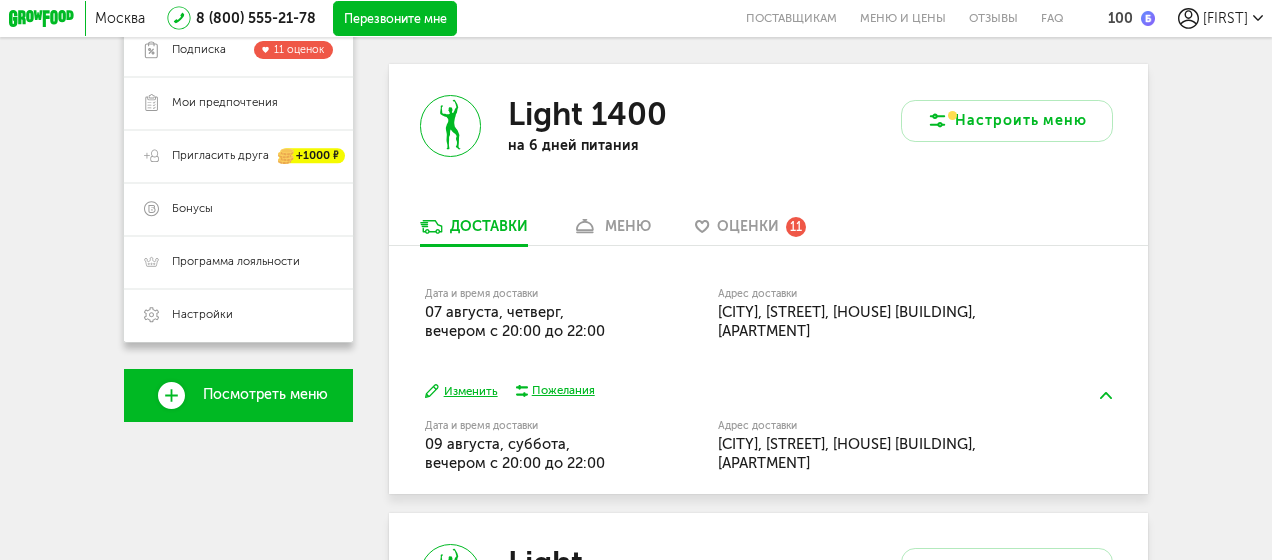 click on "Оценки   11" at bounding box center [750, 231] 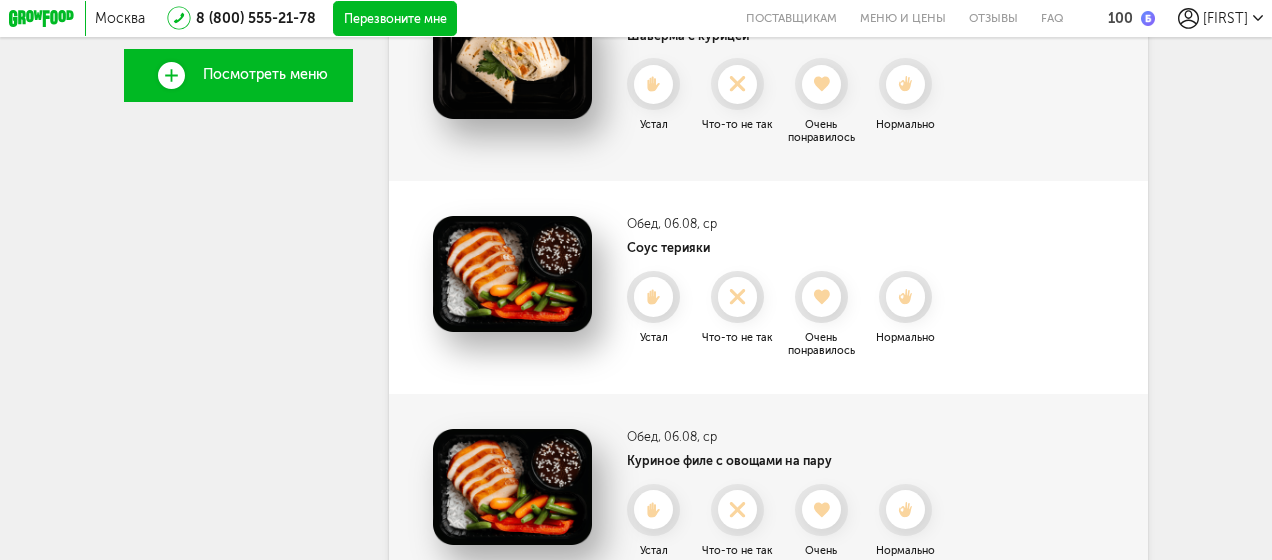 scroll, scrollTop: 366, scrollLeft: 0, axis: vertical 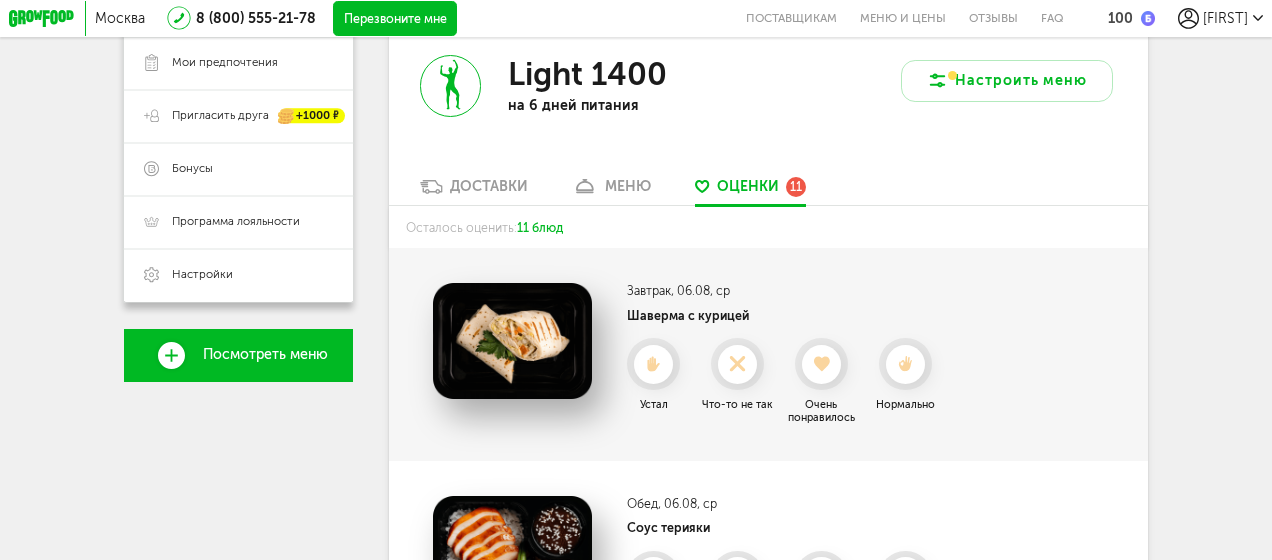 click on "Light 1400     на 6 дней питания" at bounding box center [579, 100] 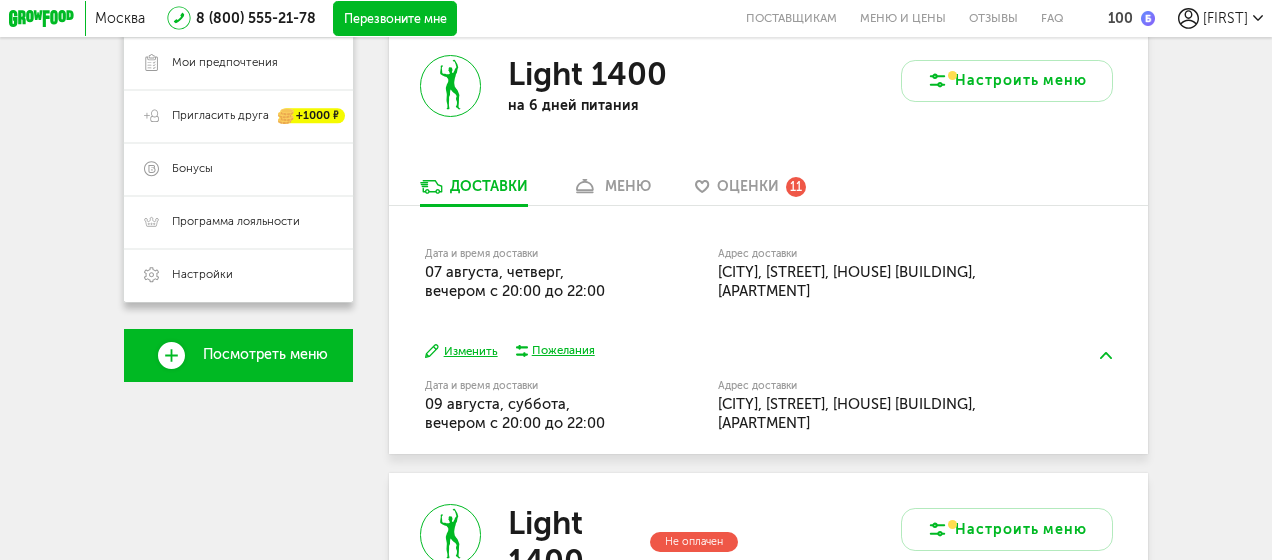 click on "меню" at bounding box center [628, 186] 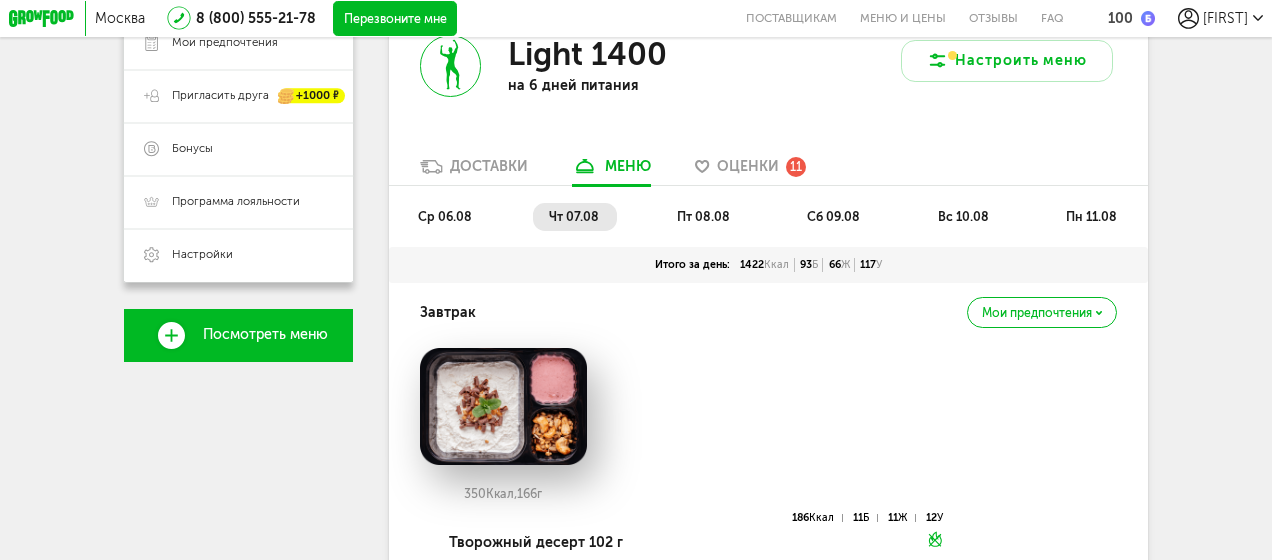 scroll, scrollTop: 340, scrollLeft: 0, axis: vertical 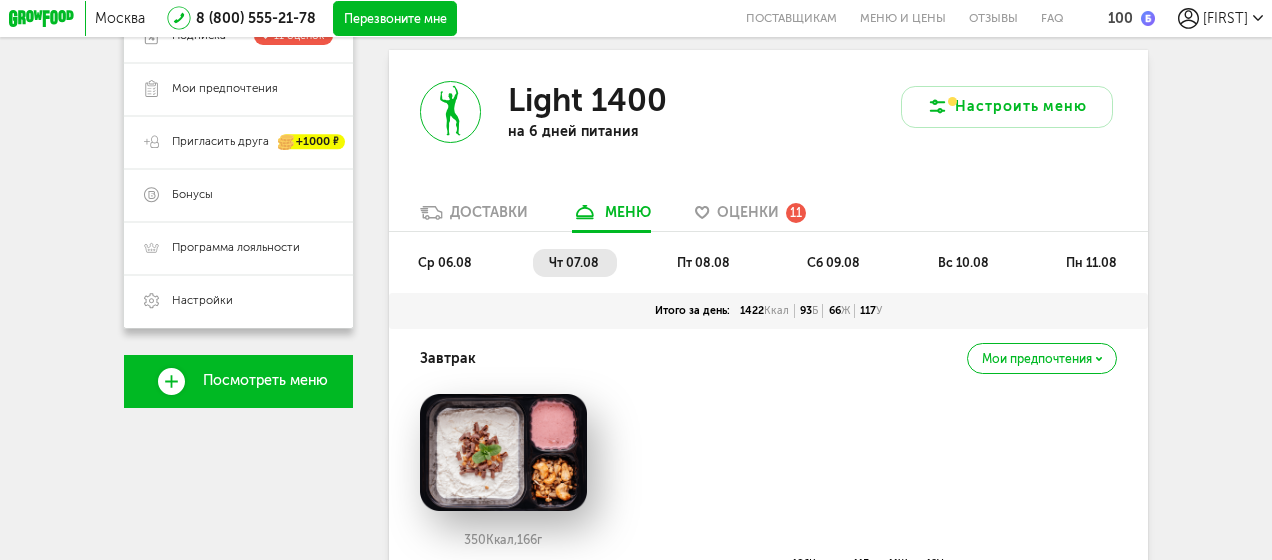 click on "пт 08.08" at bounding box center (703, 262) 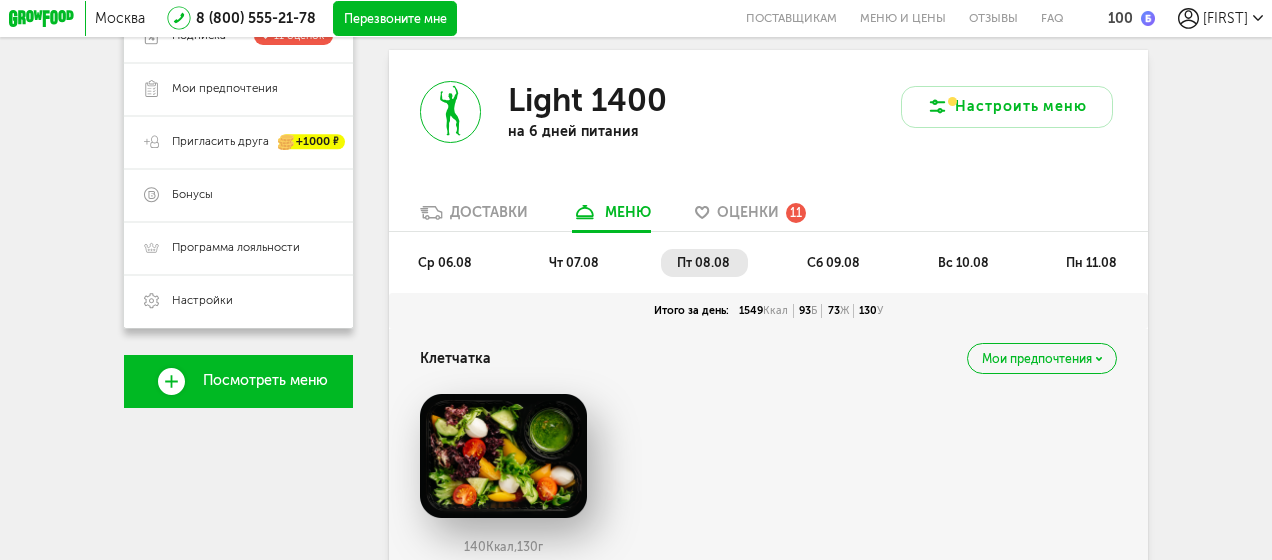 click on "сб 09.08" at bounding box center (834, 262) 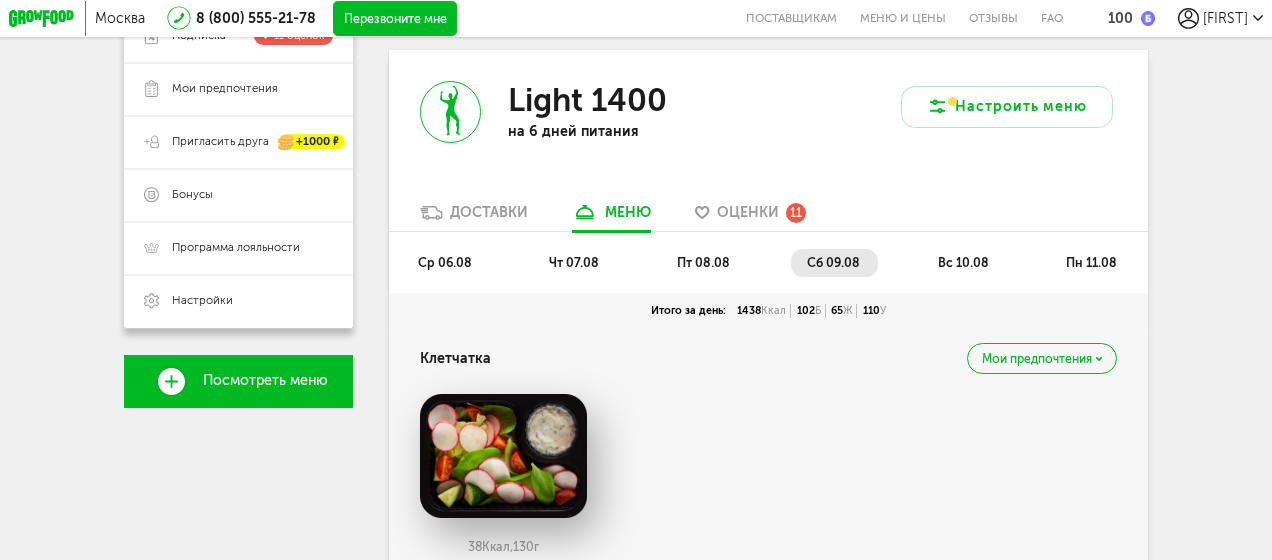 click on "ср 06.08 чт 07.08 пт 08.08 сб 09.08 вс 10.08 пн 11.08" at bounding box center [768, 271] 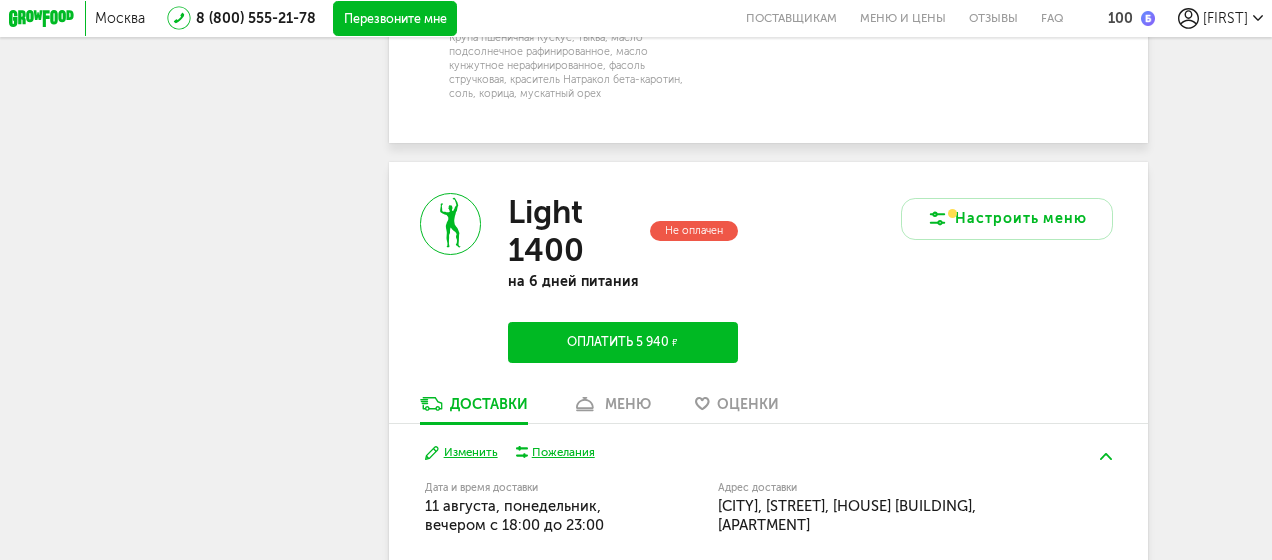 scroll, scrollTop: 1940, scrollLeft: 0, axis: vertical 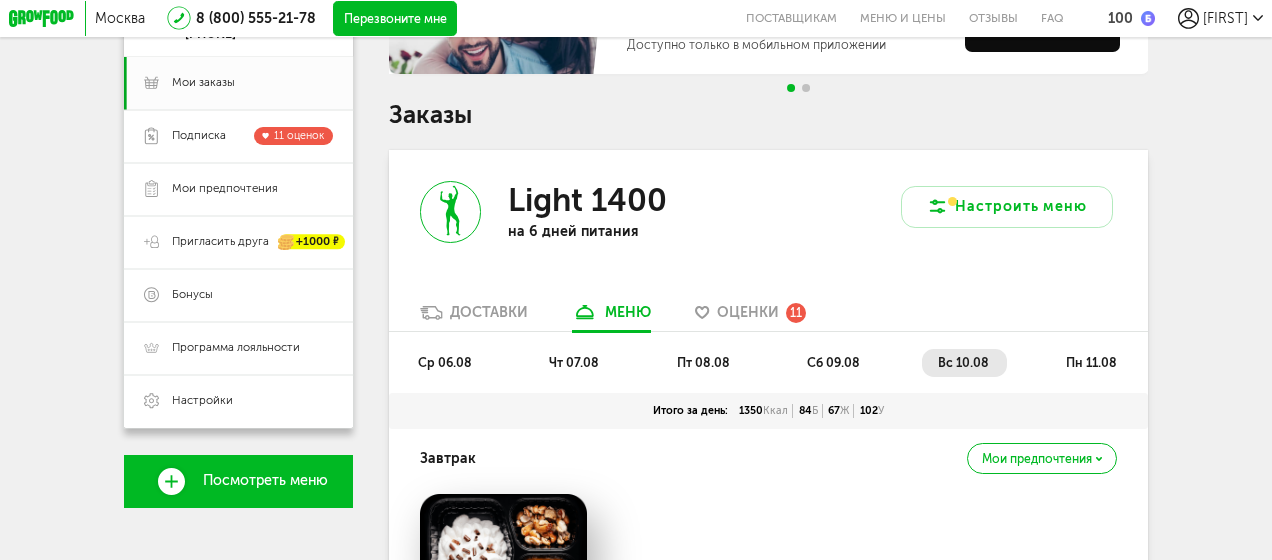 click on "пн 11.08" at bounding box center [1093, 362] 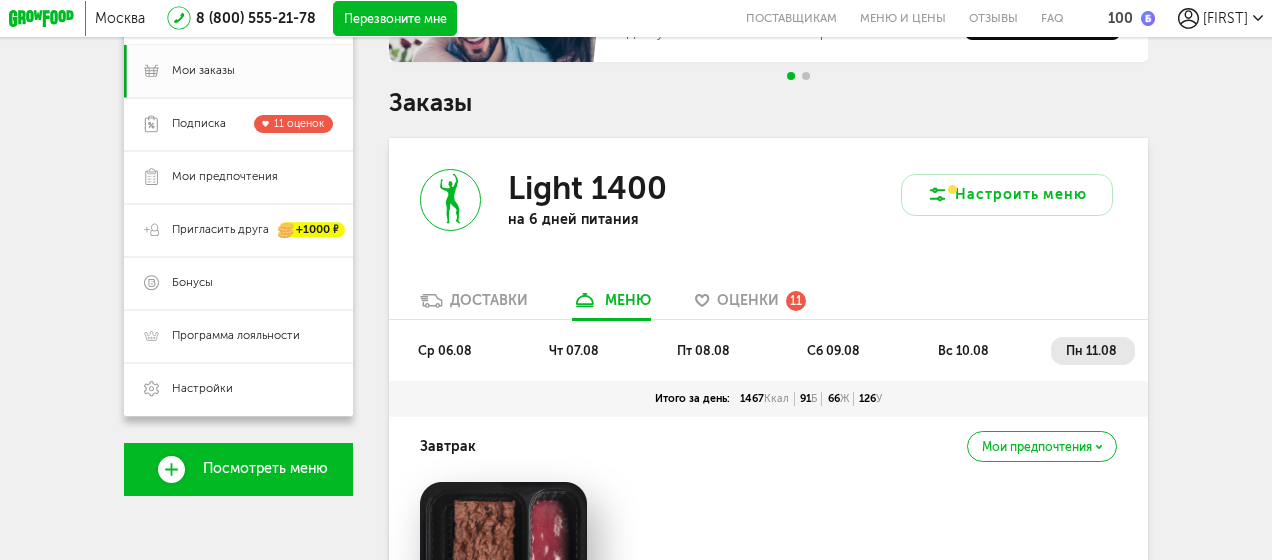 scroll, scrollTop: 0, scrollLeft: 0, axis: both 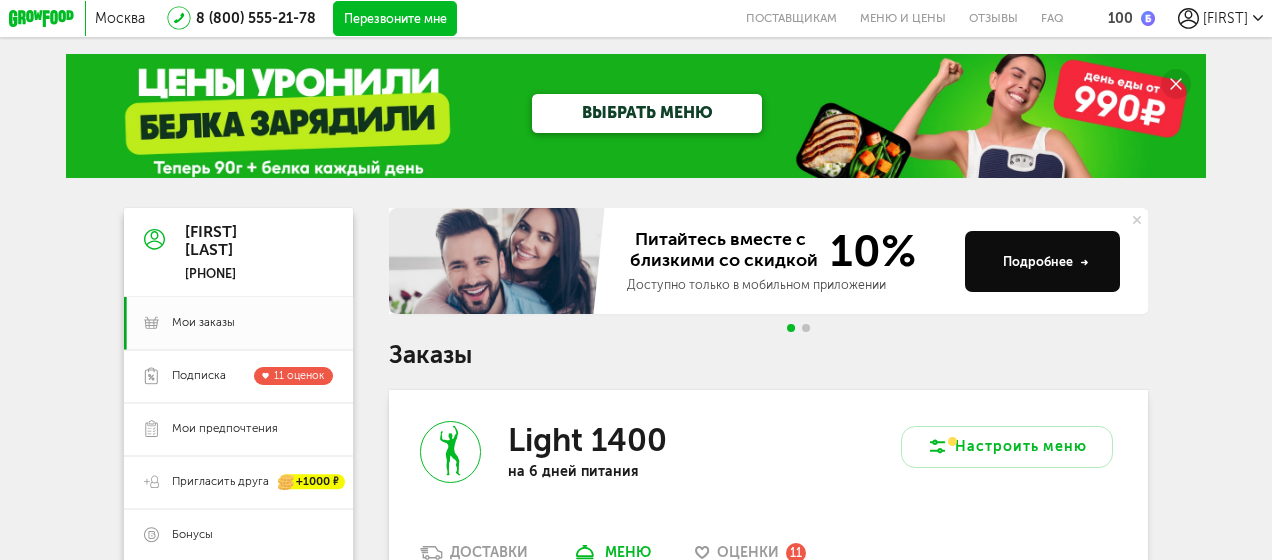 click on "8 (800) 555-21-78" at bounding box center (246, 18) 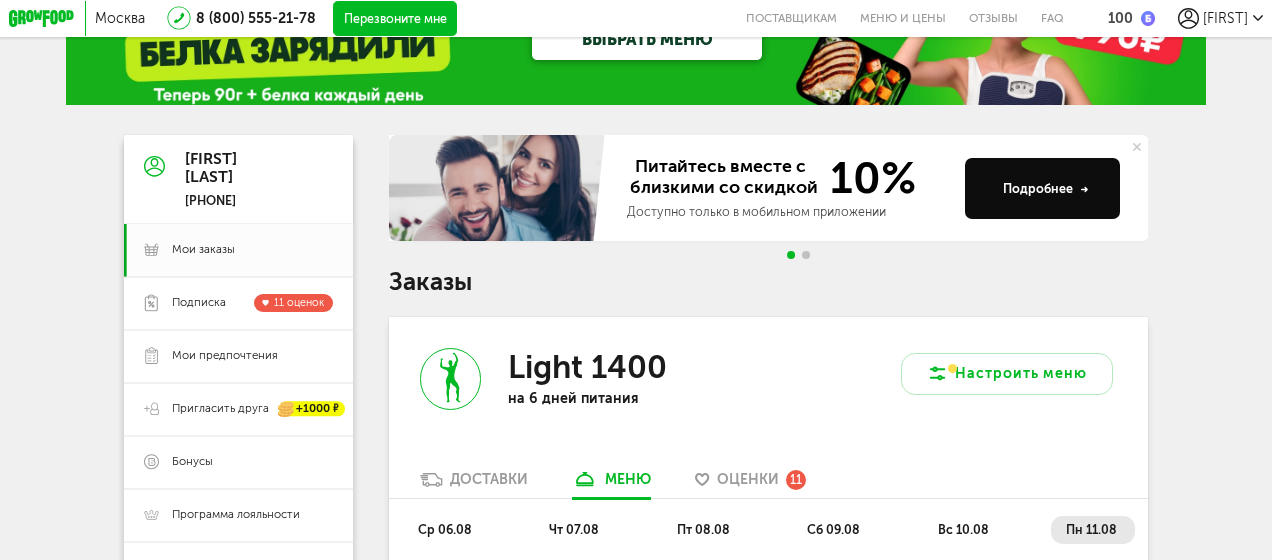 scroll, scrollTop: 200, scrollLeft: 0, axis: vertical 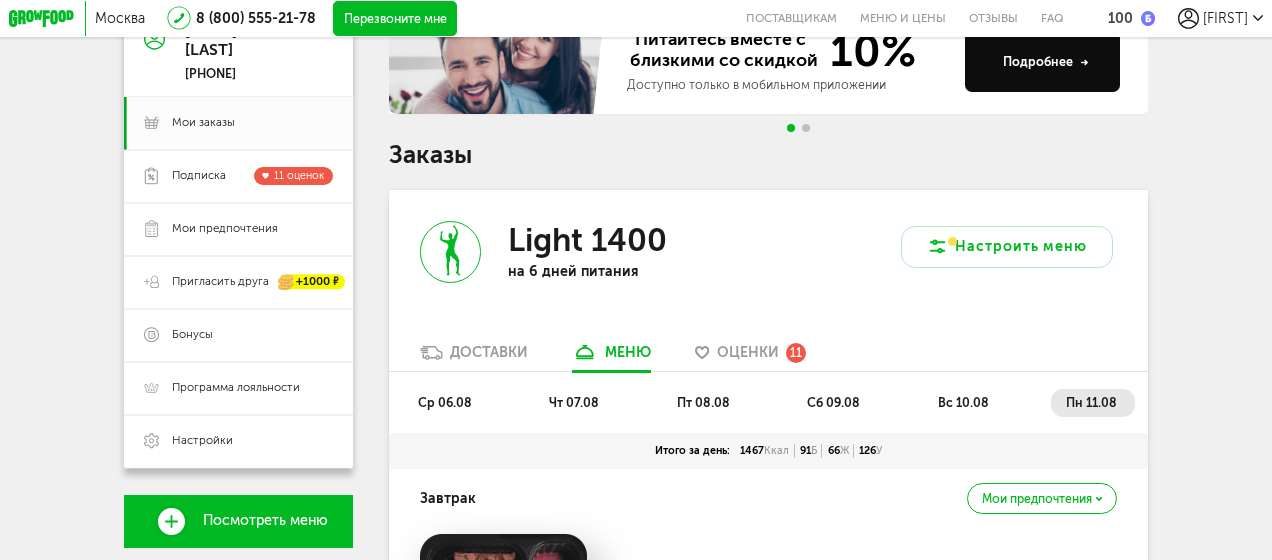 click on "Light 1400" at bounding box center (587, 240) 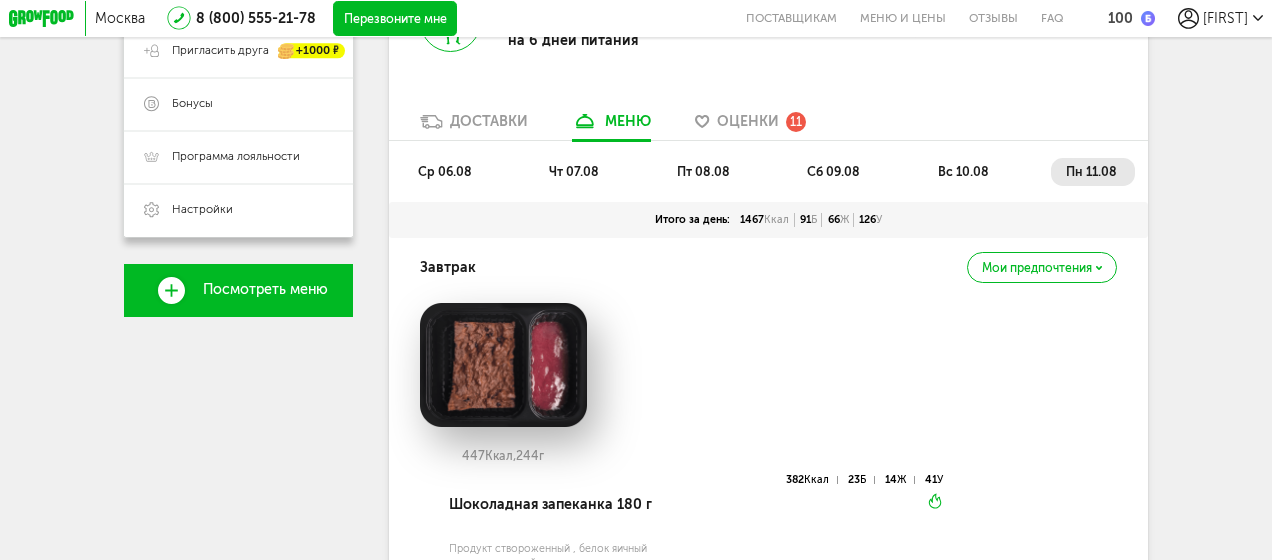scroll, scrollTop: 400, scrollLeft: 0, axis: vertical 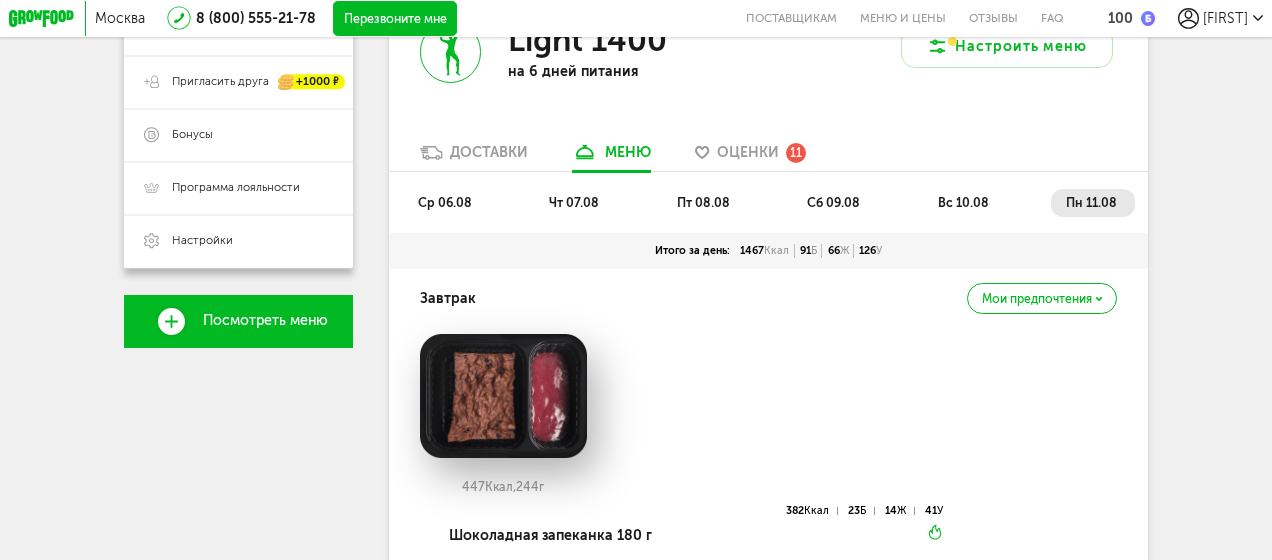 click on "вс 10.08" at bounding box center [964, 202] 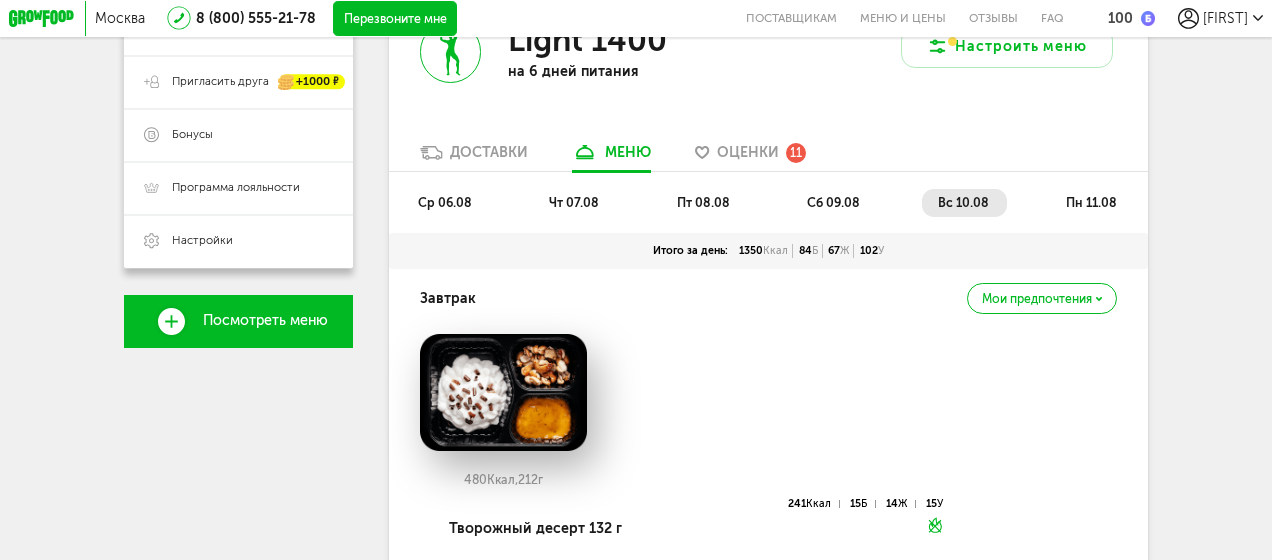 click on "ср 06.08 чт 07.08 пт 08.08 сб 09.08 вс 10.08 пн 11.08" at bounding box center [768, 211] 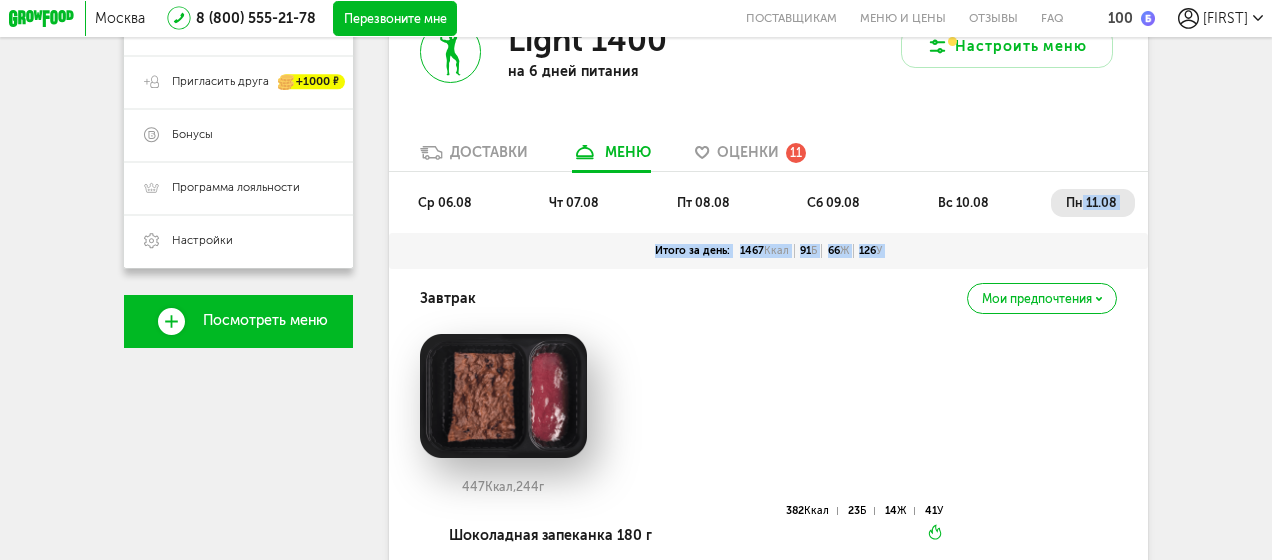 drag, startPoint x: 1080, startPoint y: 204, endPoint x: 942, endPoint y: 237, distance: 141.89081 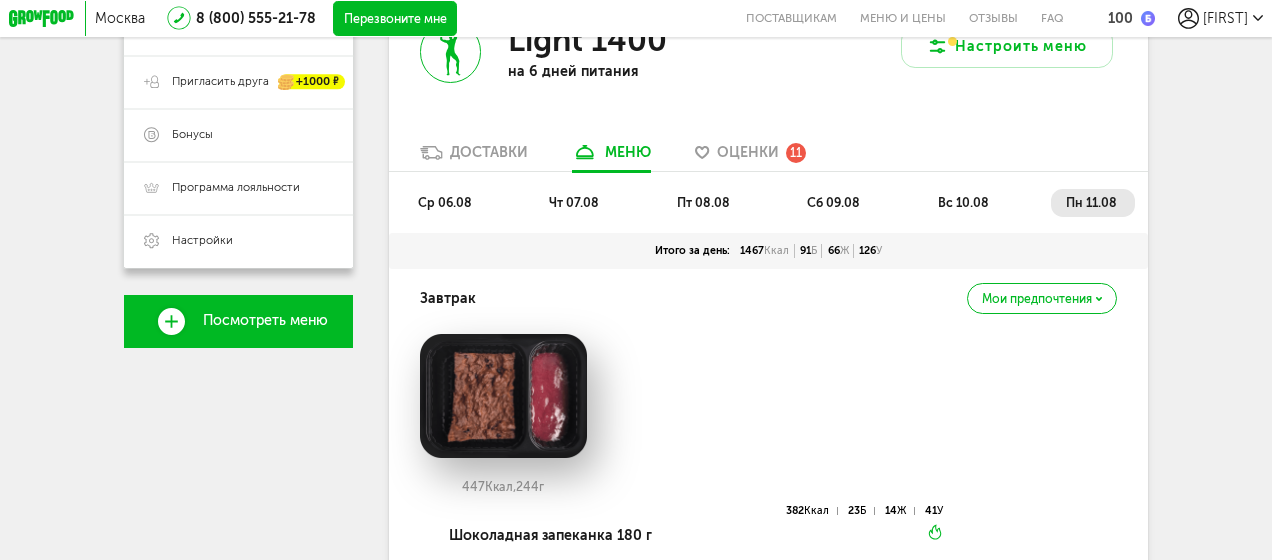 click on "ср 06.08 чт 07.08 пт 08.08 сб 09.08 вс 10.08 пн 11.08" at bounding box center (768, 211) 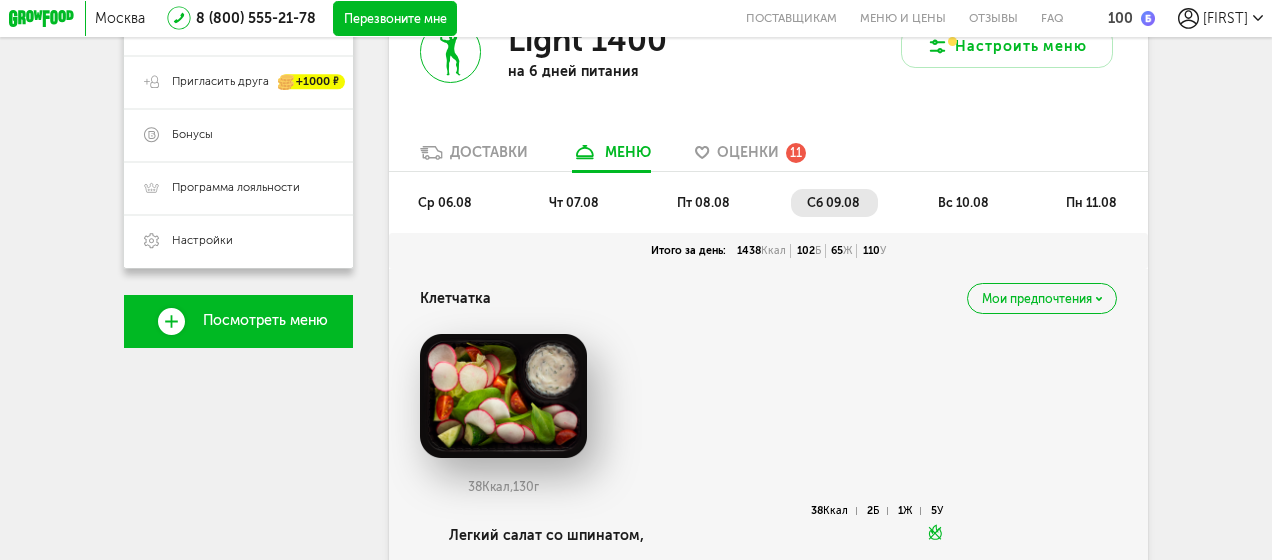 click on "пт 08.08" at bounding box center [703, 202] 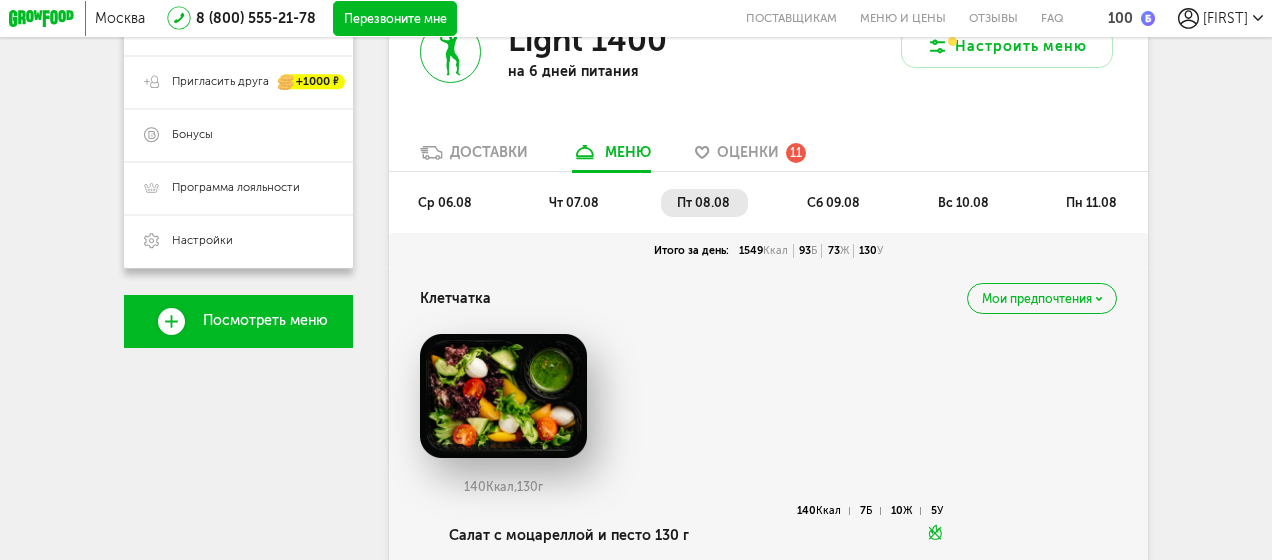 click on "ср 06.08 чт 07.08 пт 08.08 сб 09.08 вс 10.08 пн 11.08" at bounding box center (768, 211) 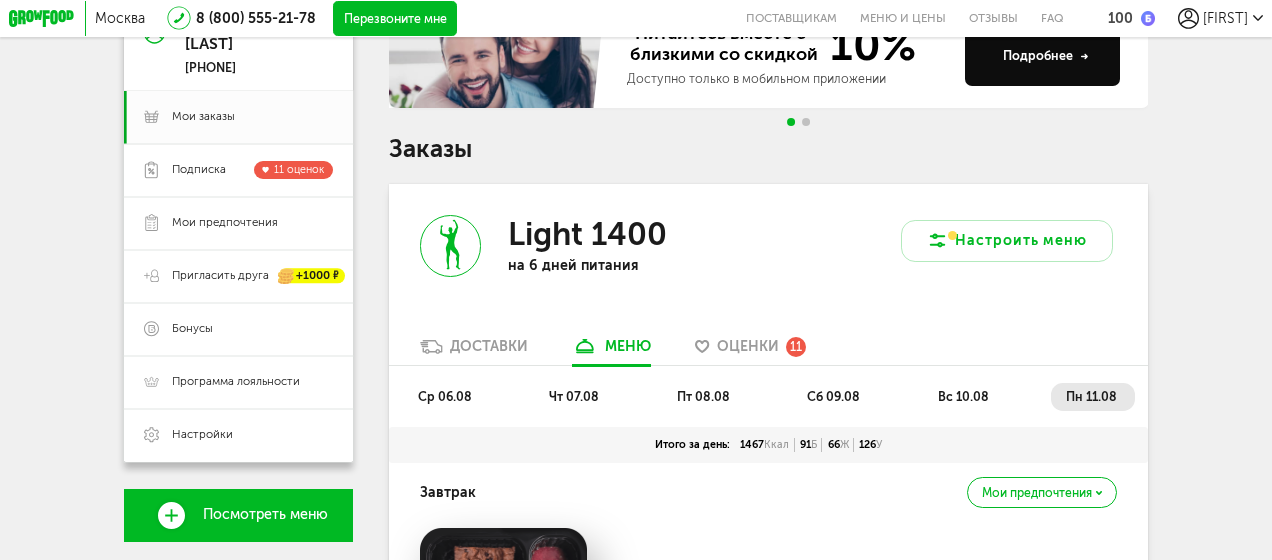 scroll, scrollTop: 200, scrollLeft: 0, axis: vertical 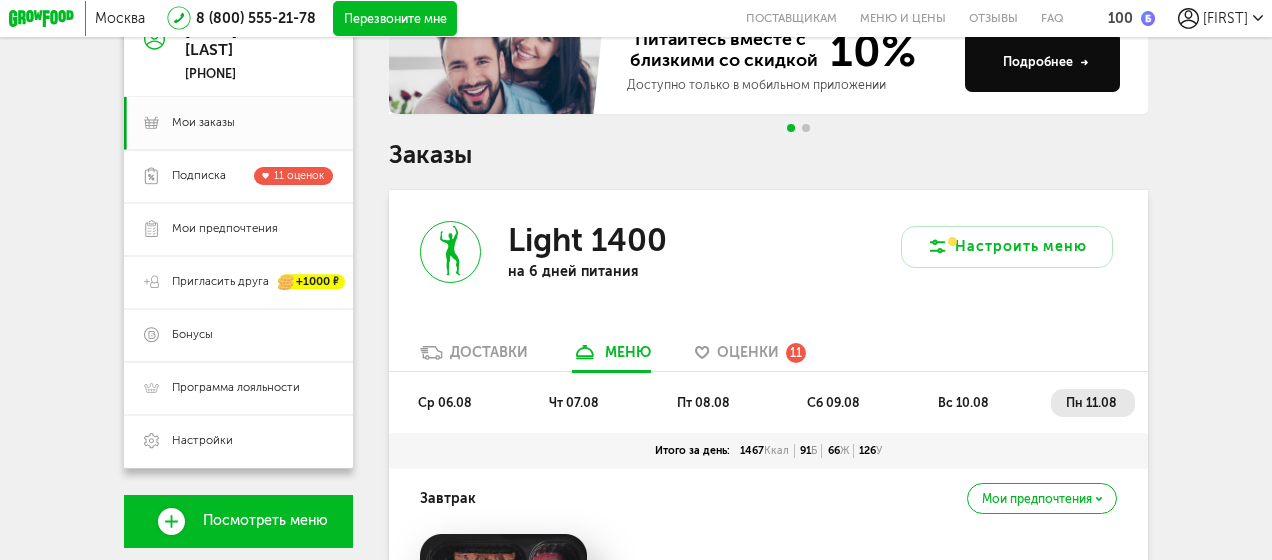 click on "Доставки" at bounding box center [489, 352] 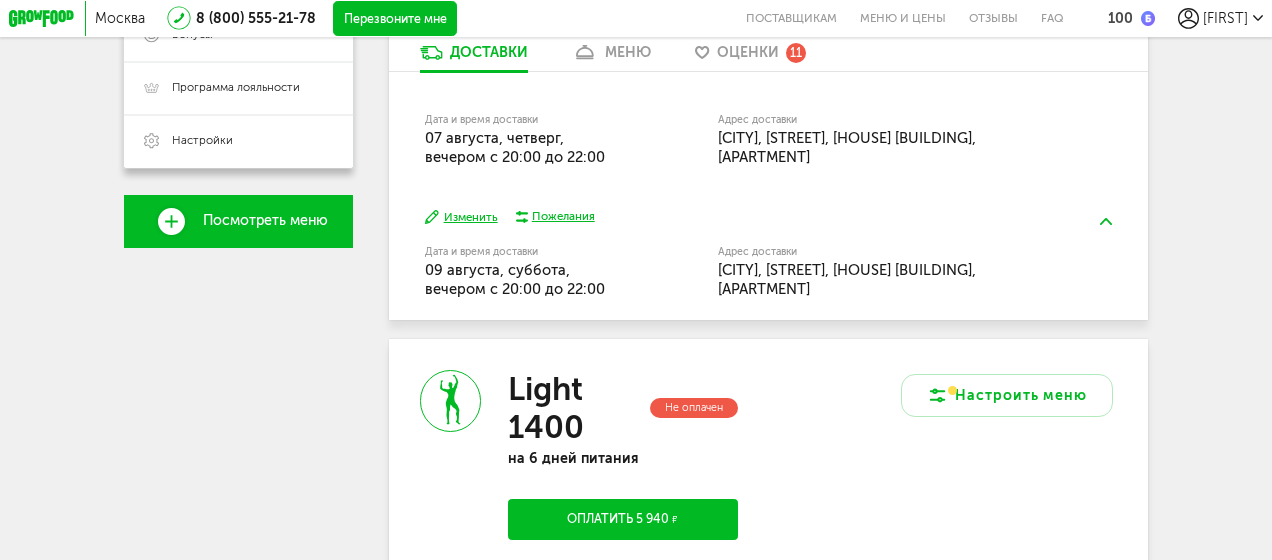 scroll, scrollTop: 300, scrollLeft: 0, axis: vertical 